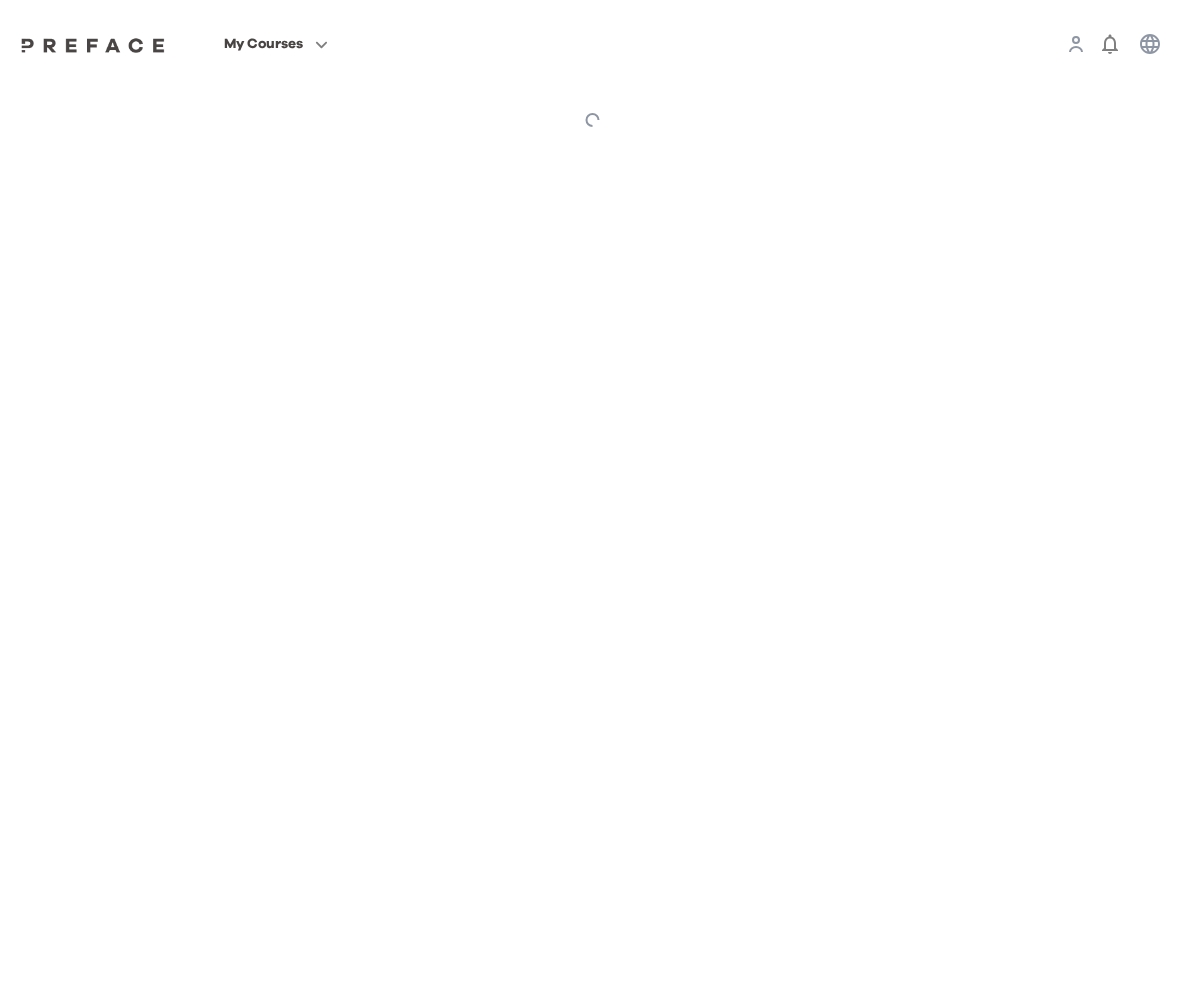 scroll, scrollTop: 0, scrollLeft: 0, axis: both 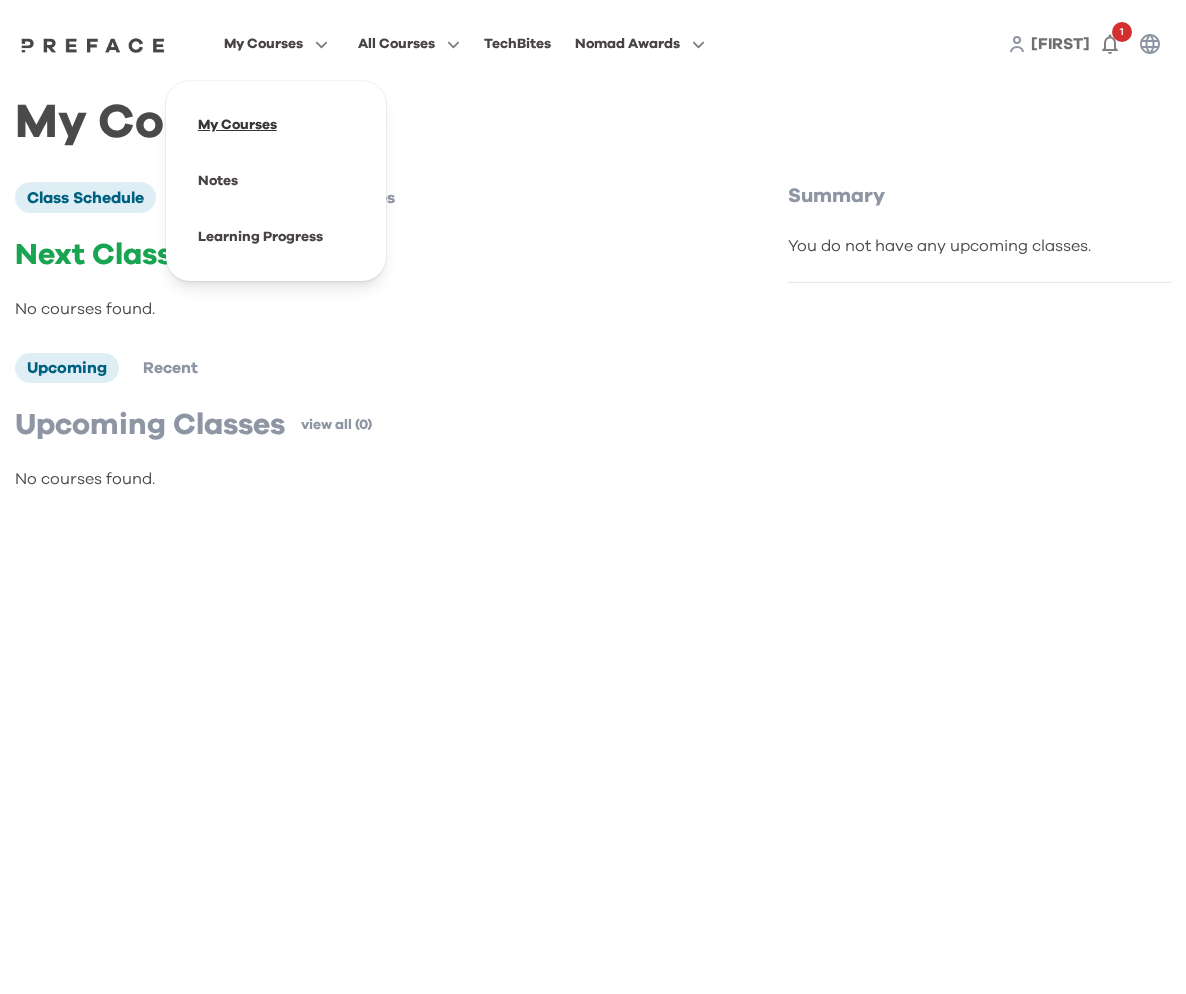 click at bounding box center [276, 125] 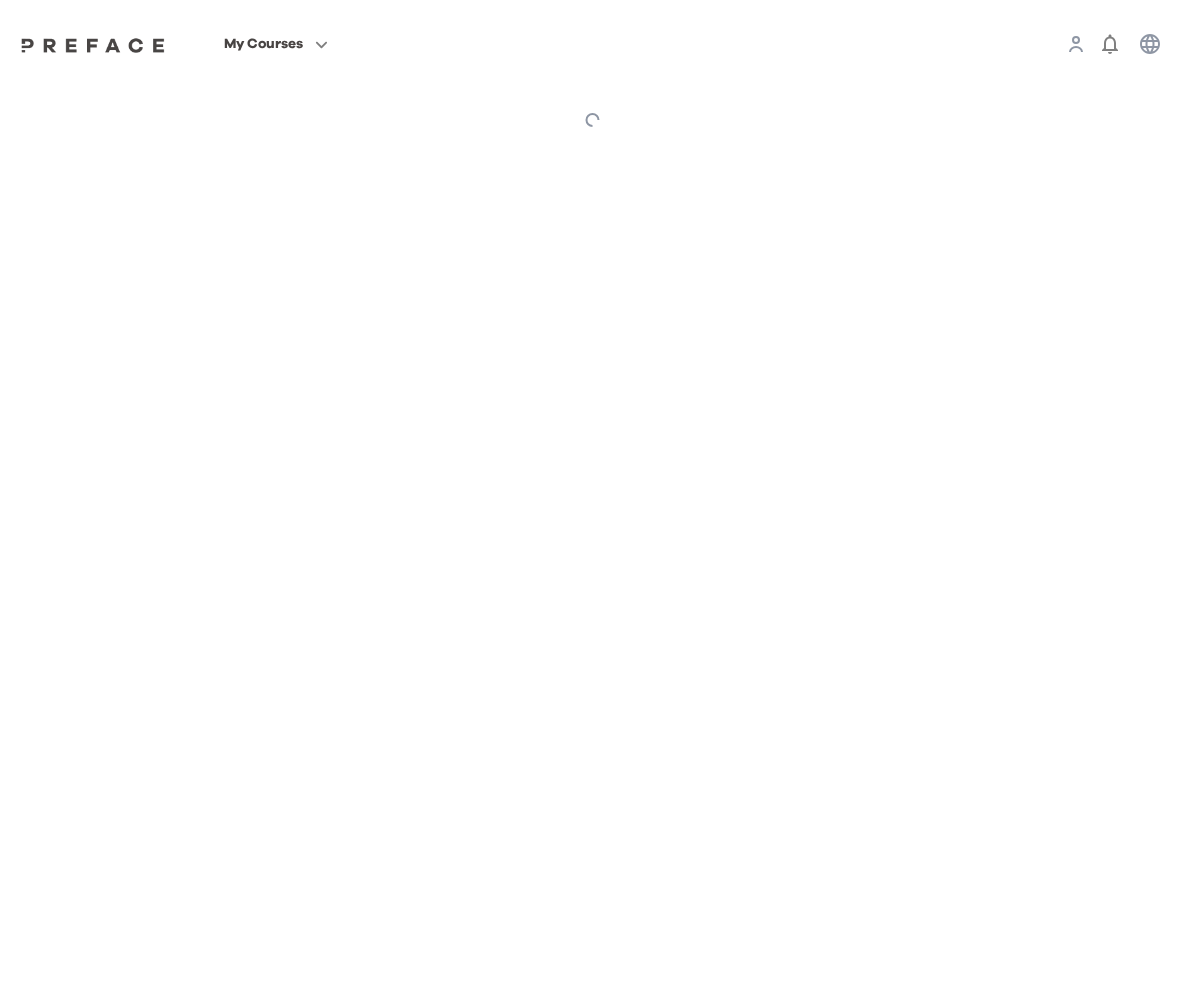 scroll, scrollTop: 0, scrollLeft: 0, axis: both 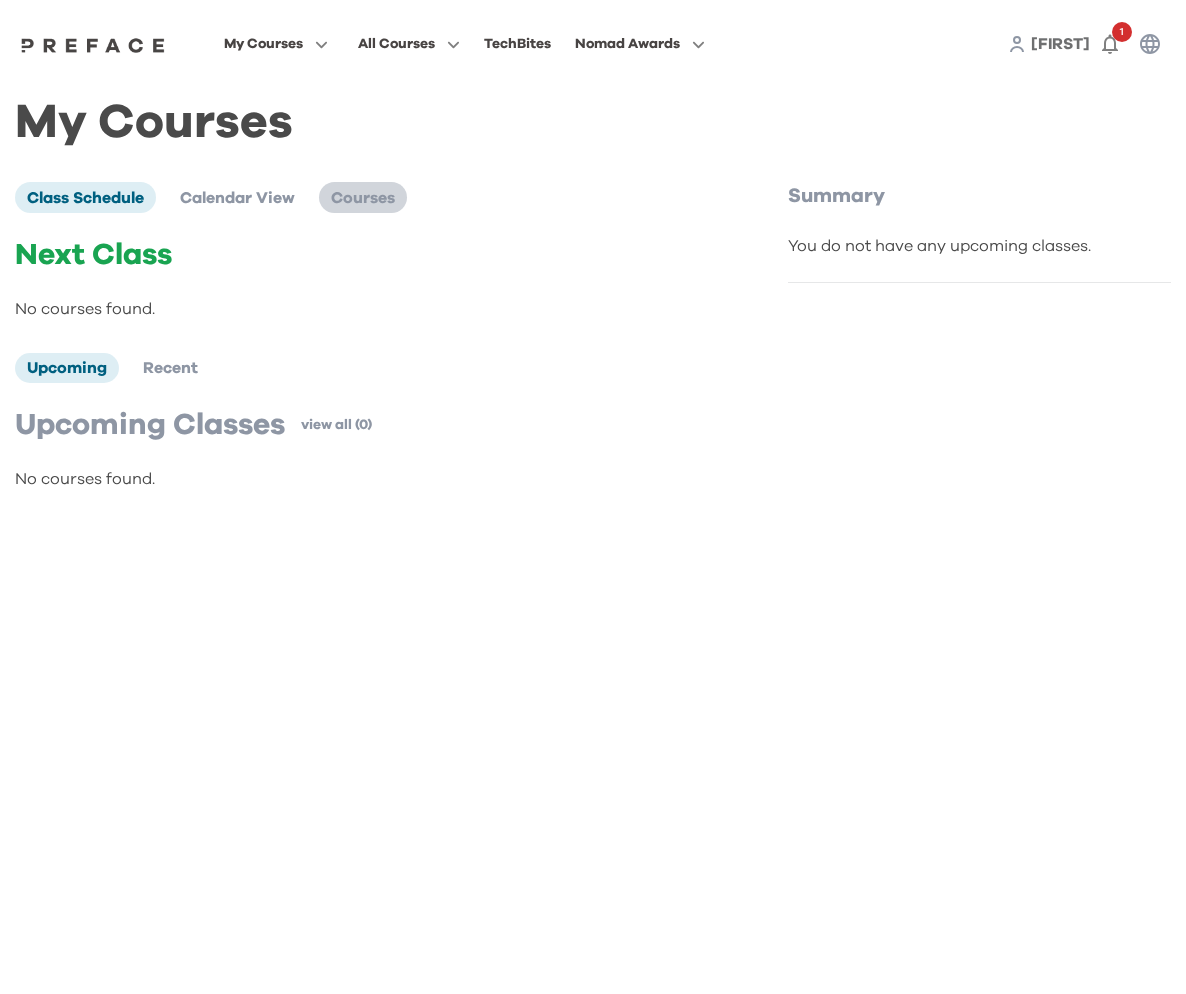 click on "Courses" at bounding box center [363, 198] 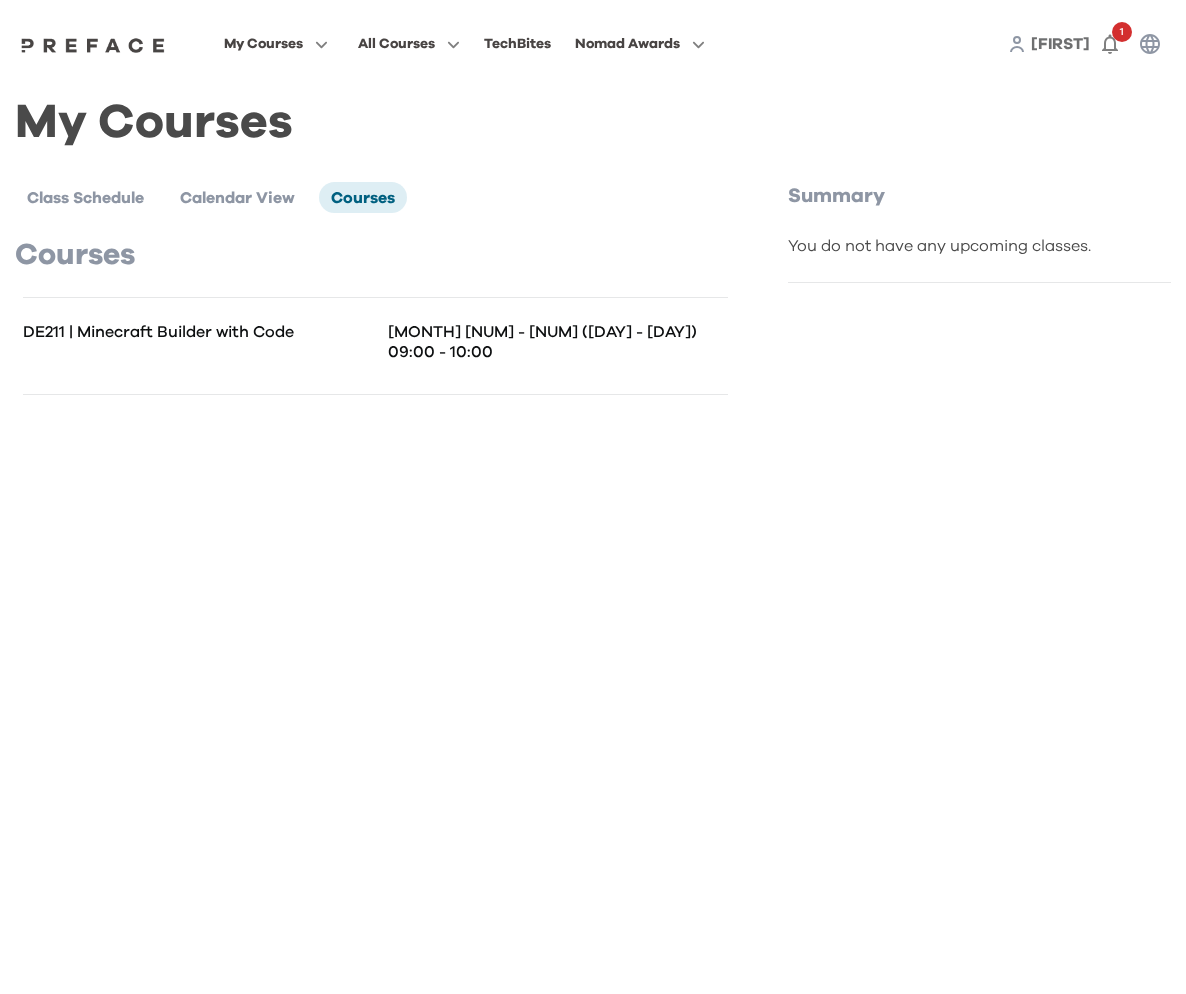 click on "Jul 28 - 31 (Mon - Thu)" at bounding box center [558, 332] 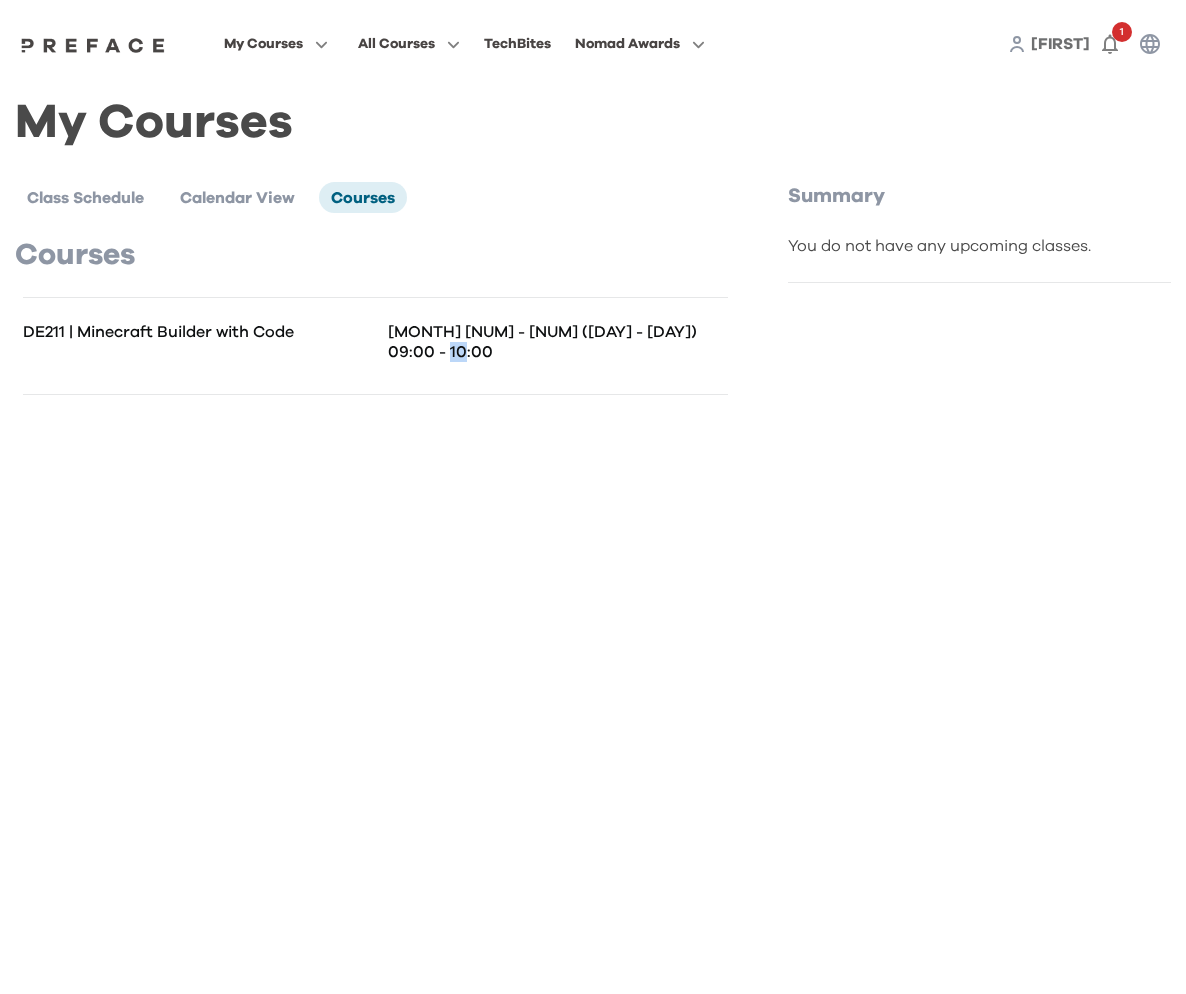click on "09:00 - 10:00" at bounding box center [558, 352] 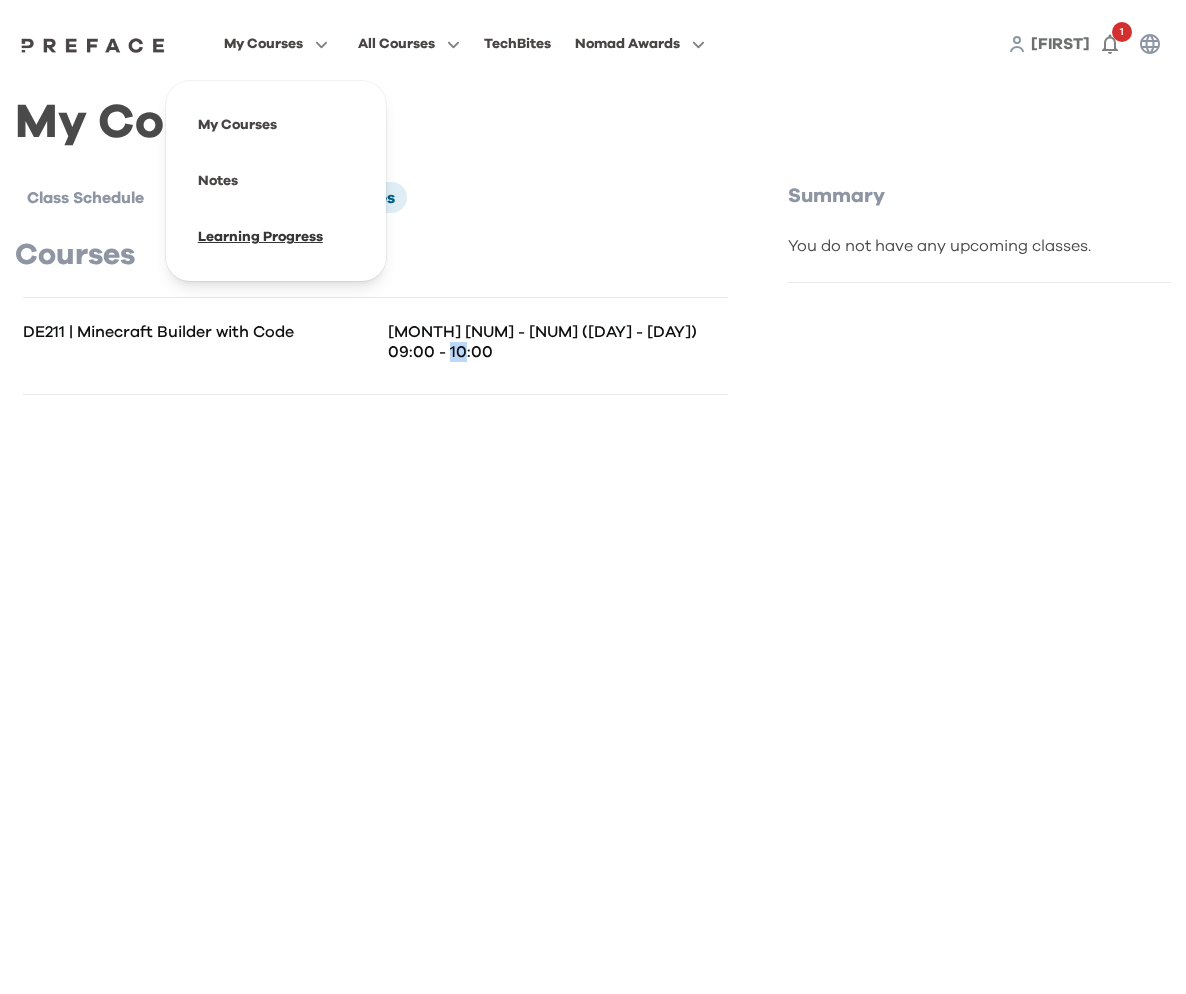 click at bounding box center [276, 237] 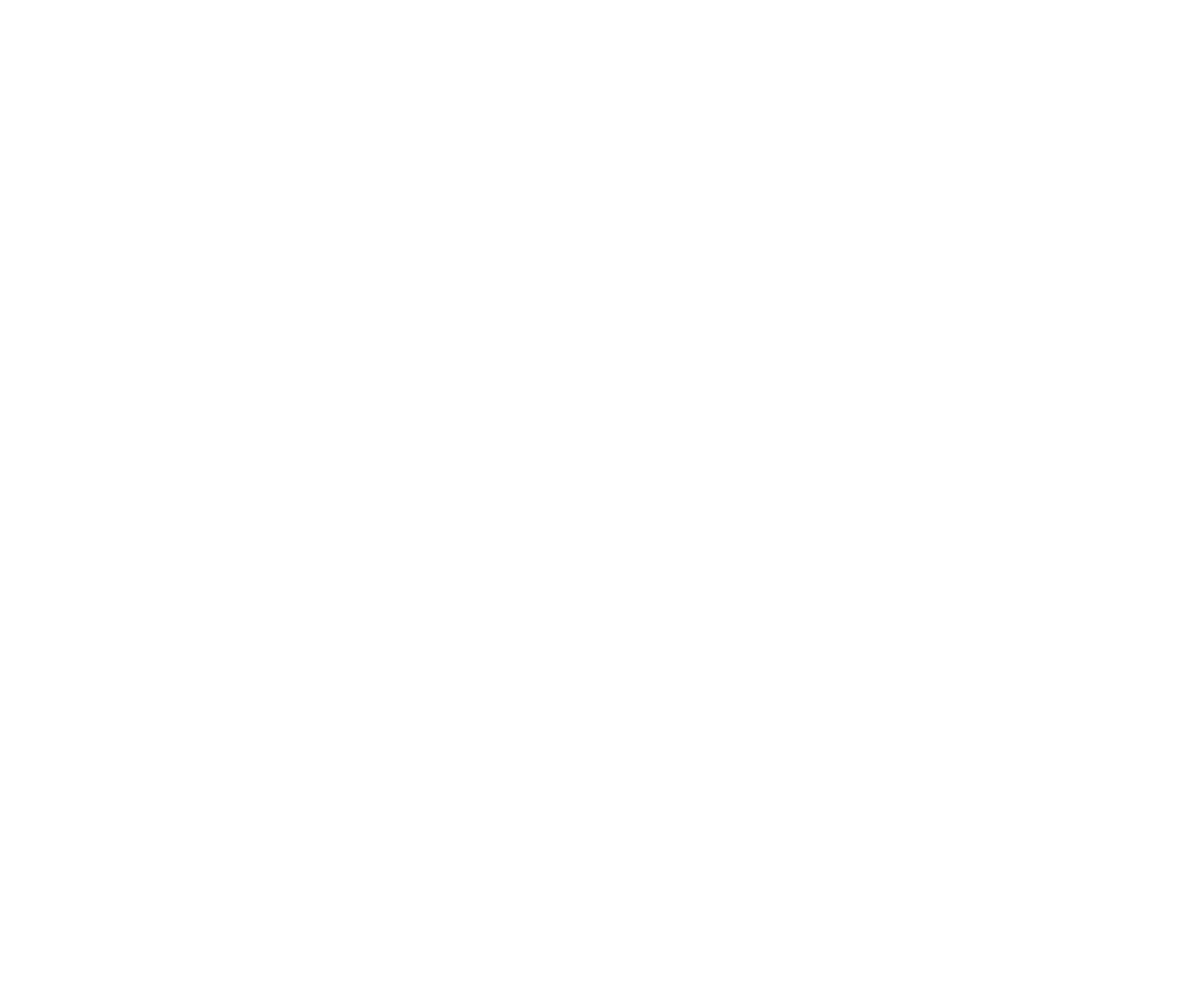 scroll, scrollTop: 0, scrollLeft: 0, axis: both 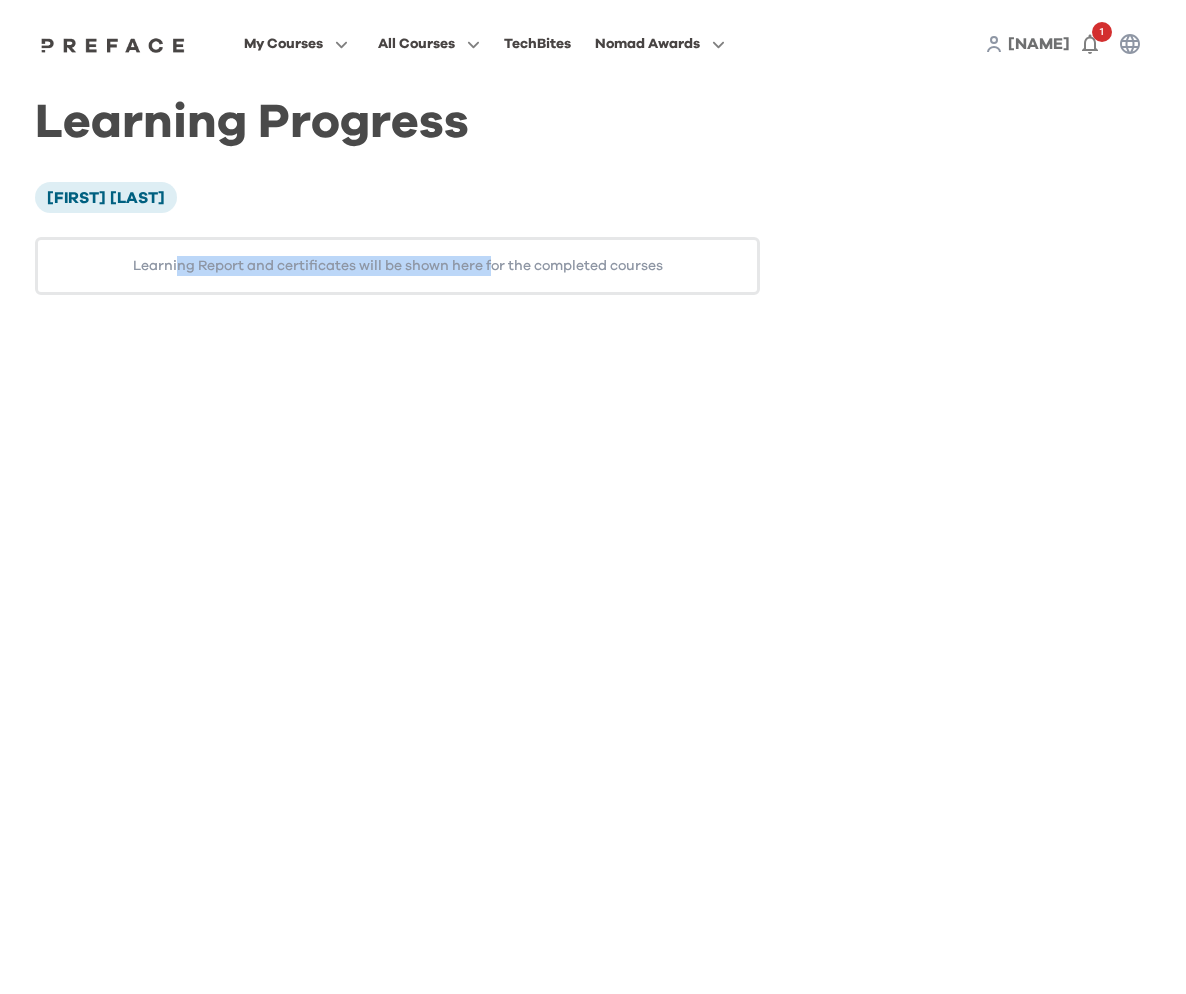 drag, startPoint x: 173, startPoint y: 270, endPoint x: 526, endPoint y: 269, distance: 353.0014 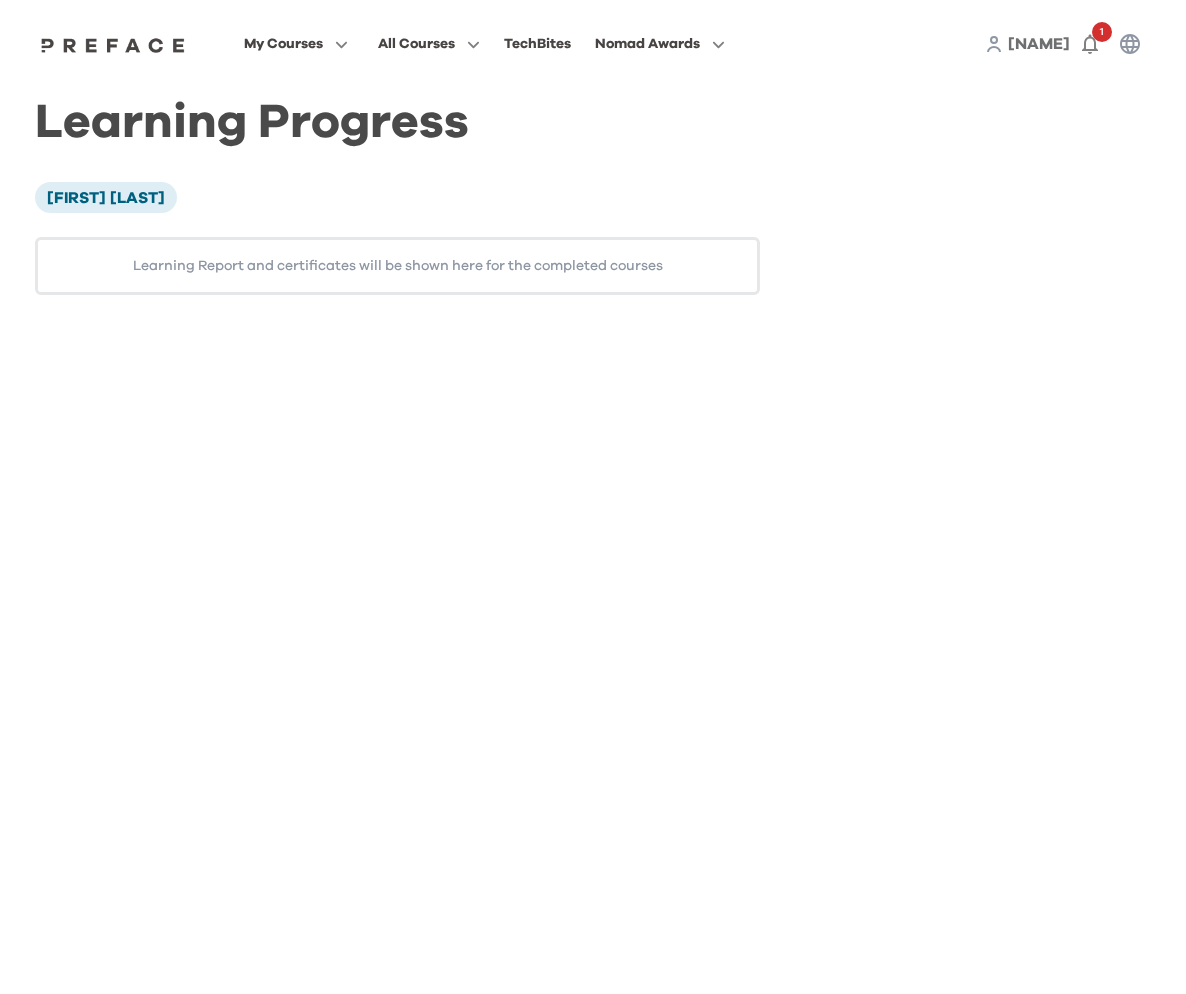click on "Learning Report and certificates will be shown here for the completed courses" at bounding box center (397, 266) 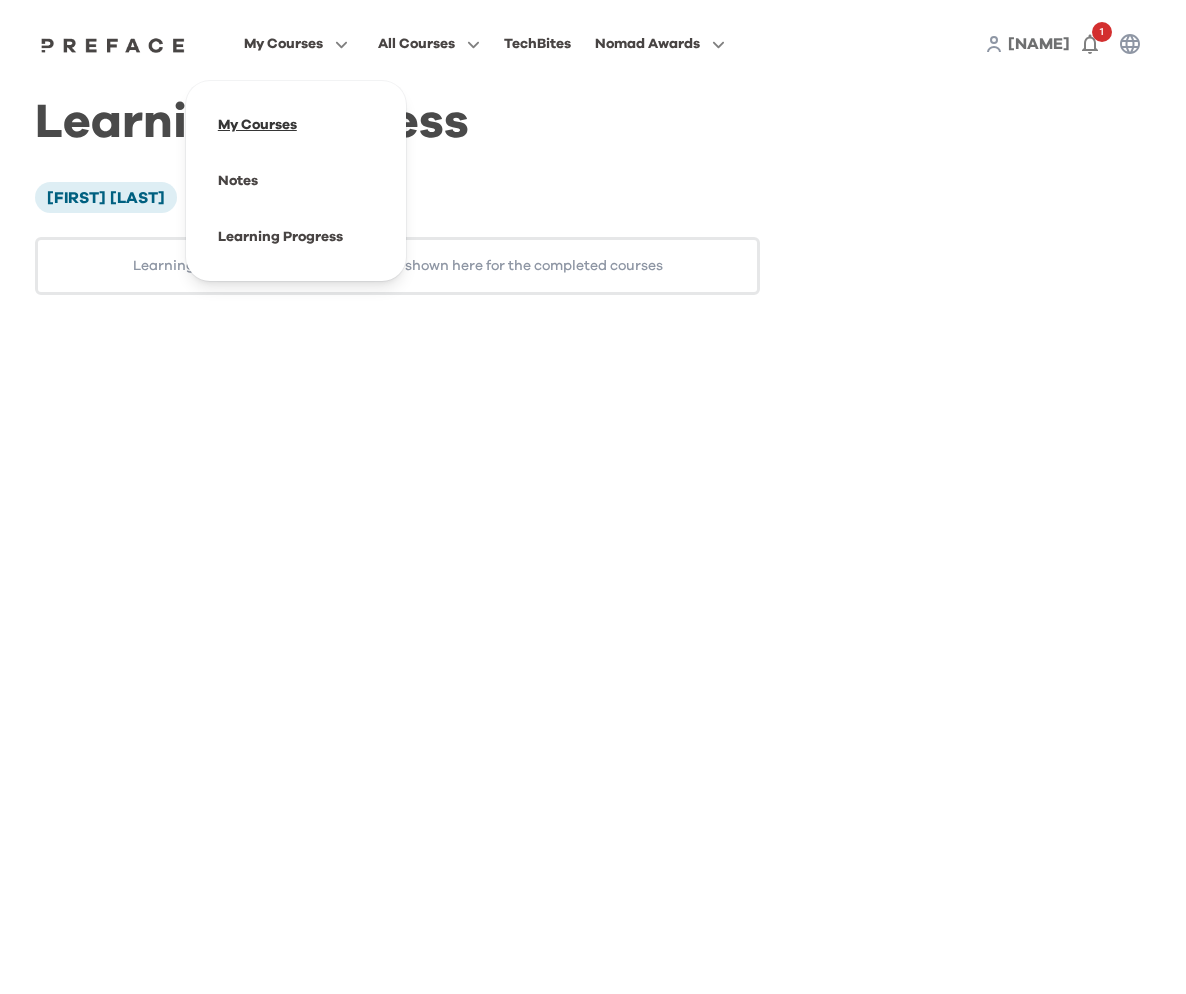 click at bounding box center [296, 125] 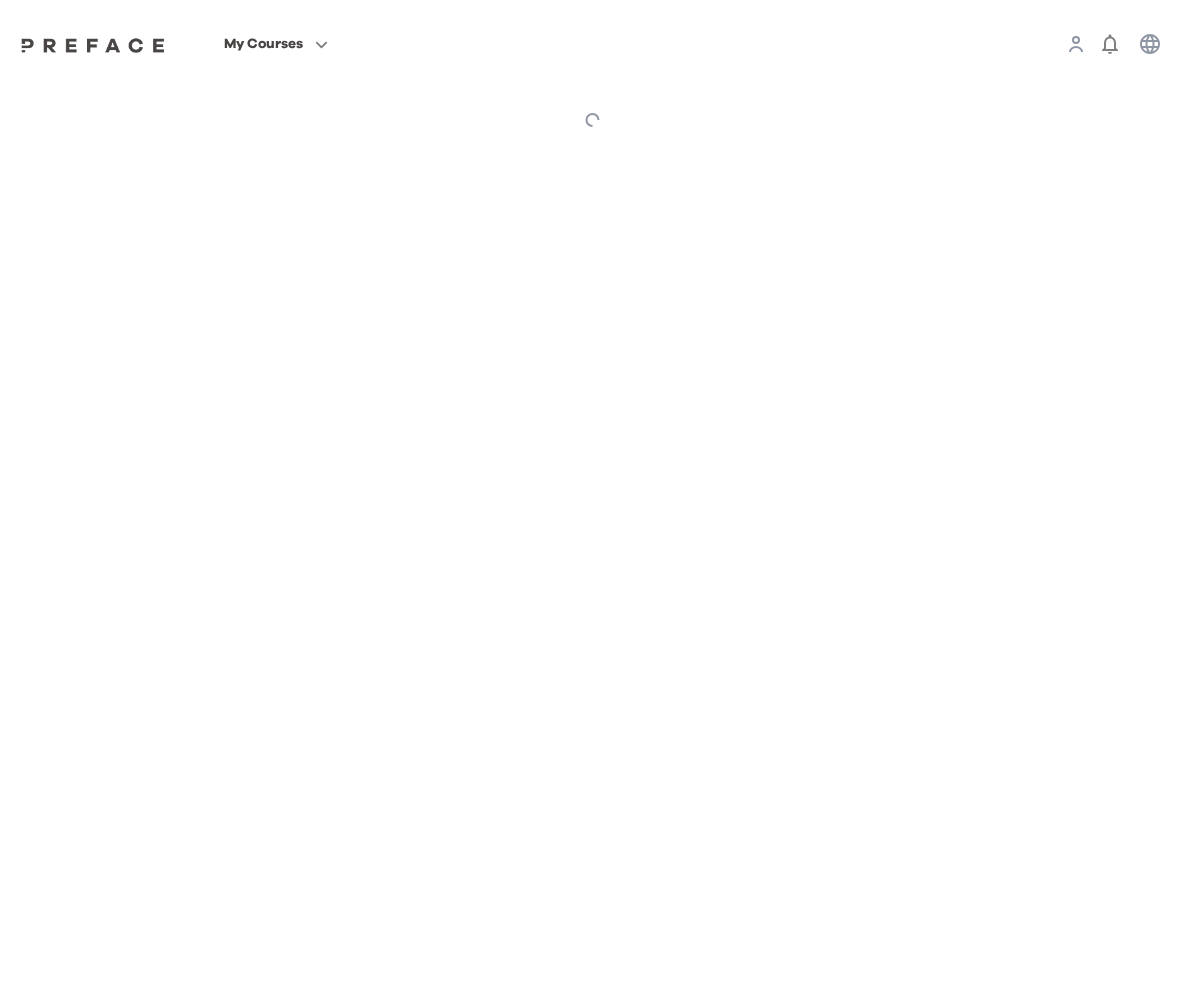 scroll, scrollTop: 0, scrollLeft: 0, axis: both 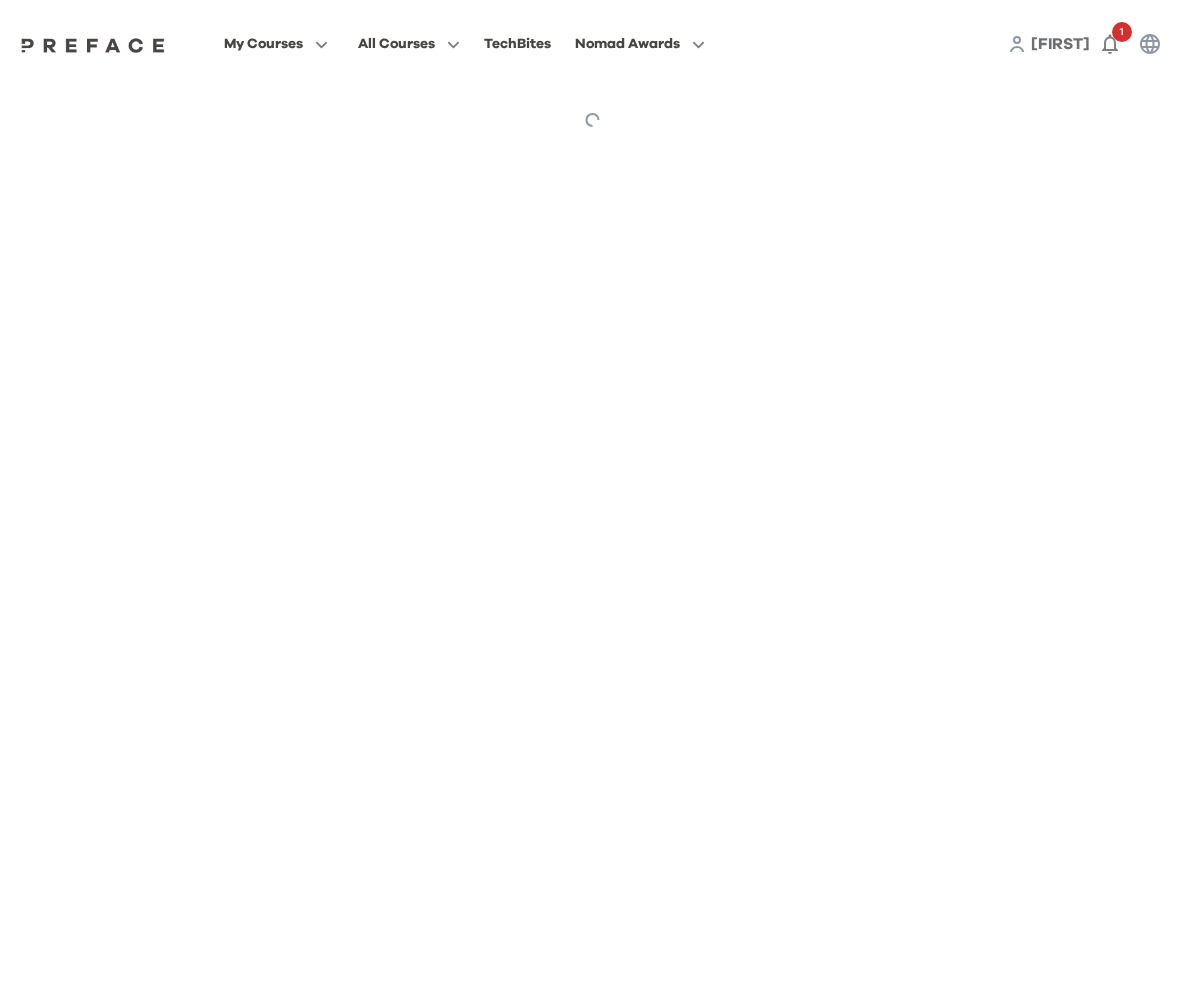 click on "Carmen 1" at bounding box center (1089, 44) 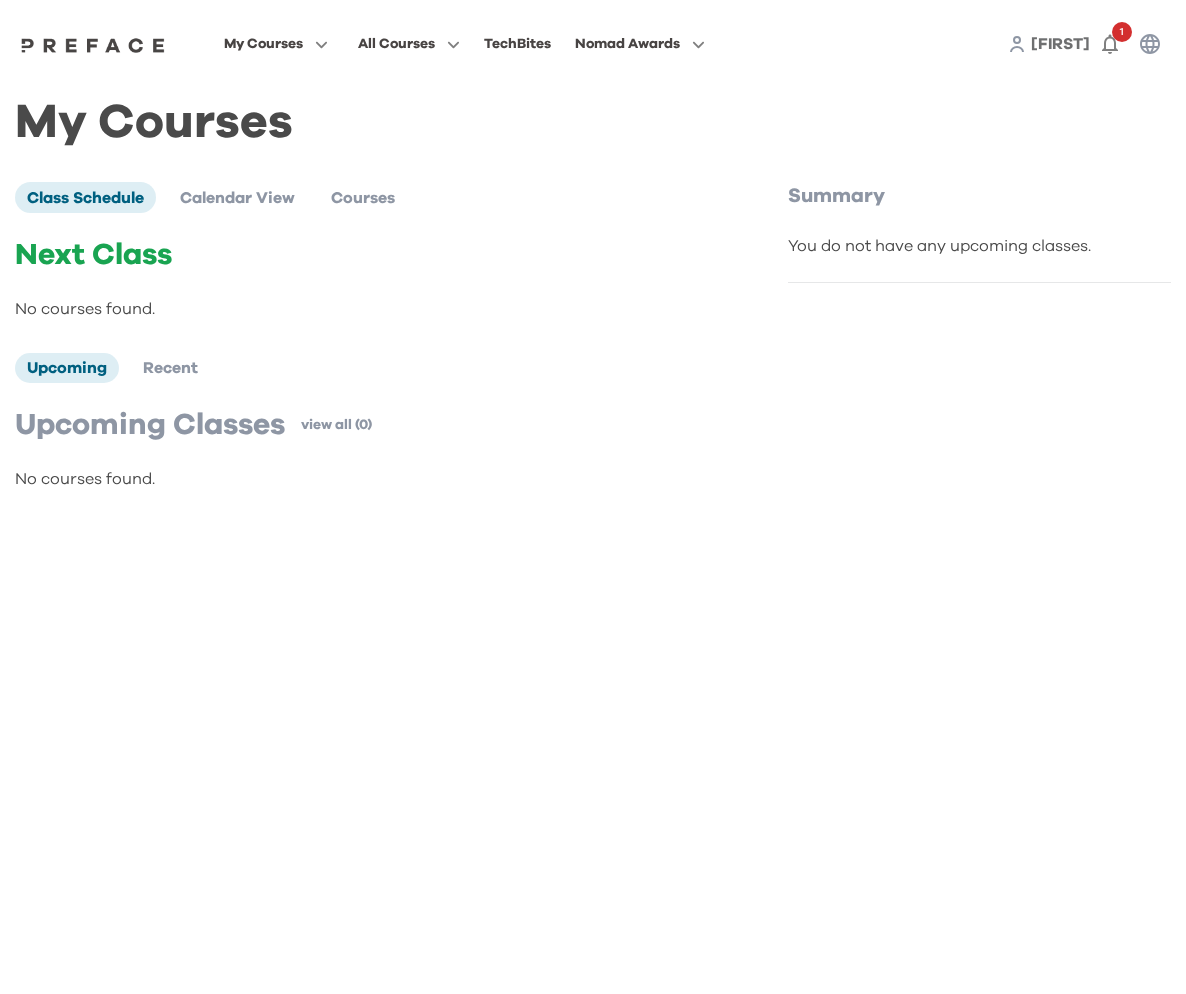 click on "[NAME]" at bounding box center (1060, 44) 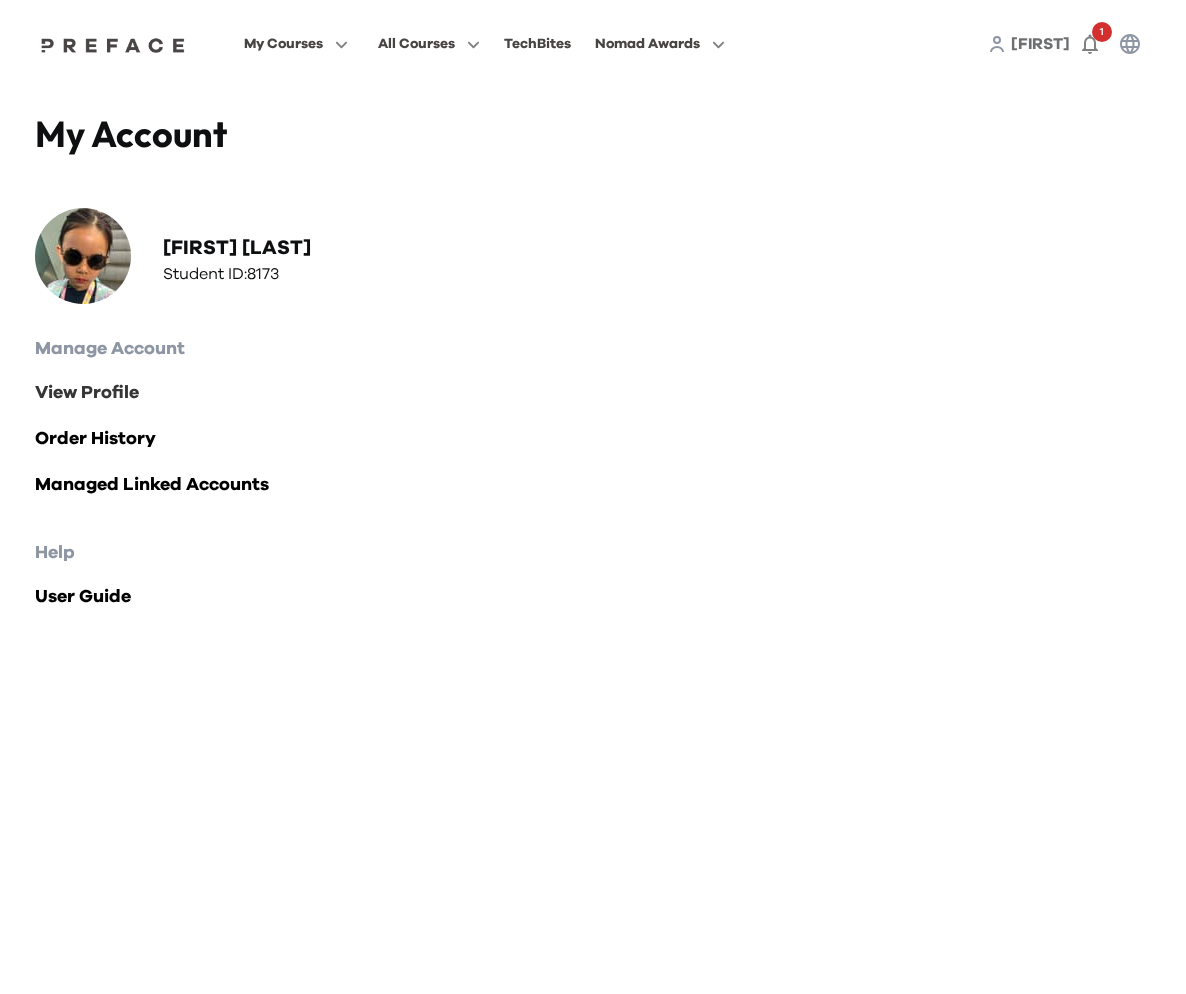 click on "View Profile" at bounding box center [593, 393] 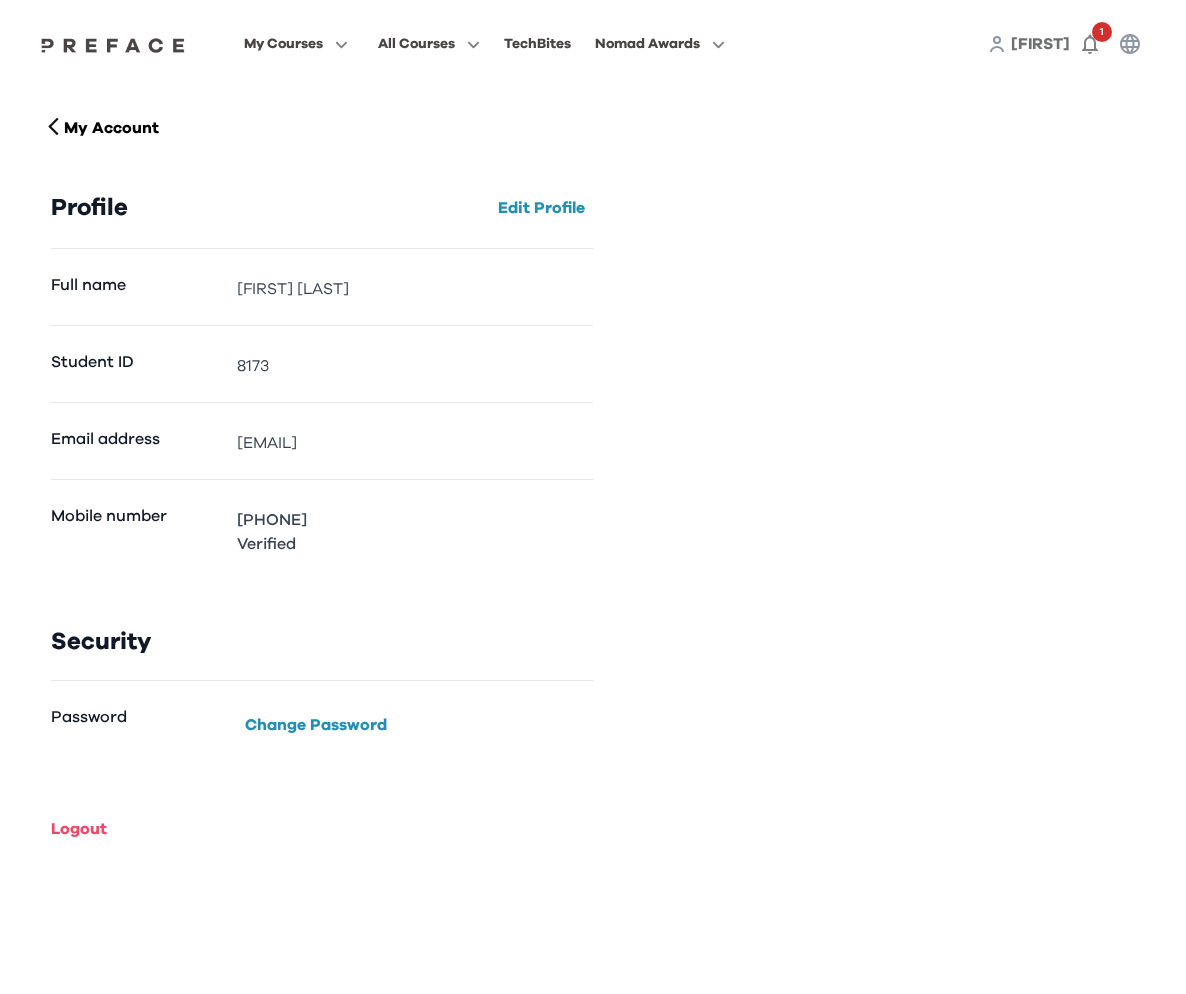 click 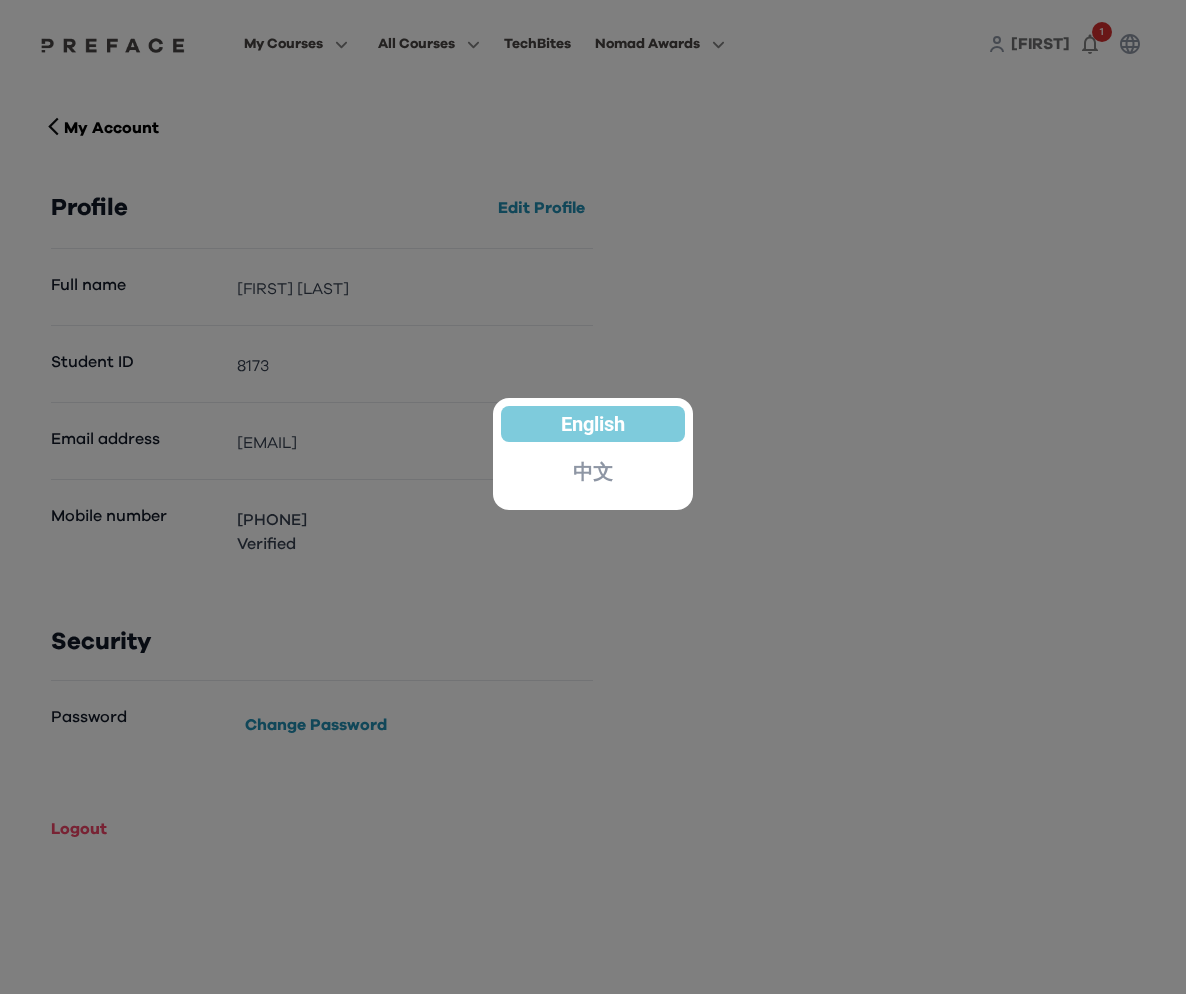 click at bounding box center [593, 497] 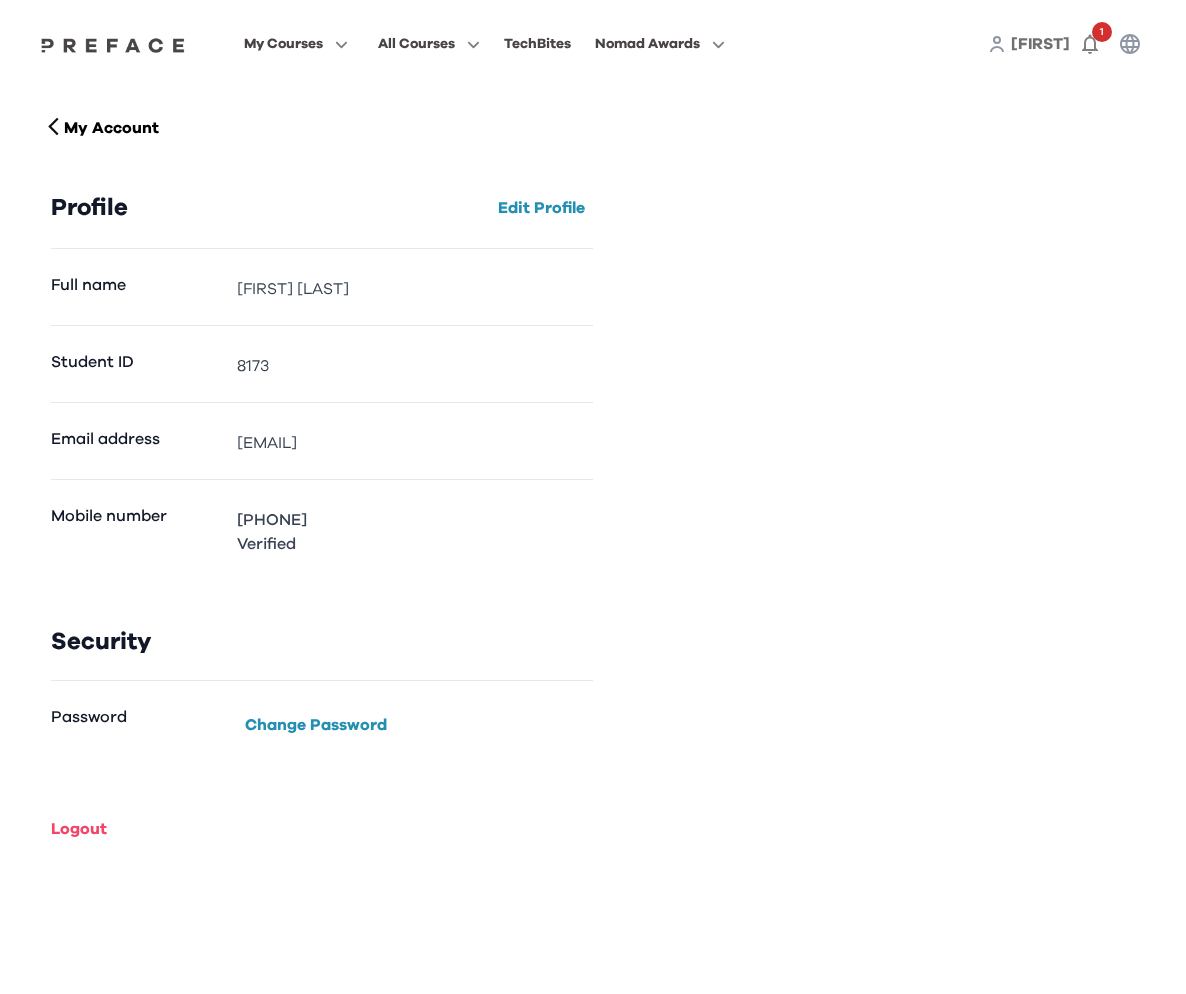 click on "[NAME]" at bounding box center (1040, 44) 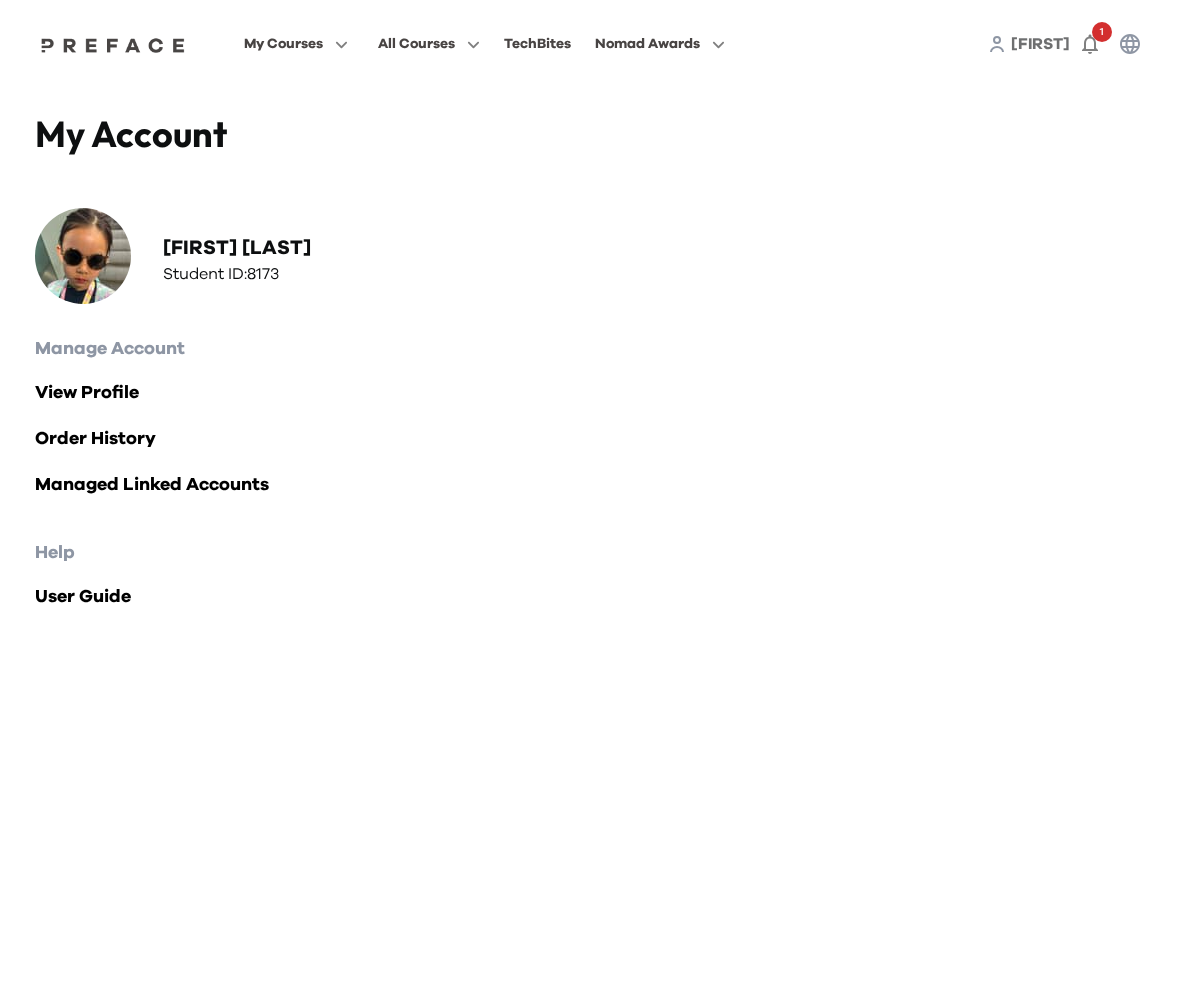 click on "[NAME]" at bounding box center (1040, 44) 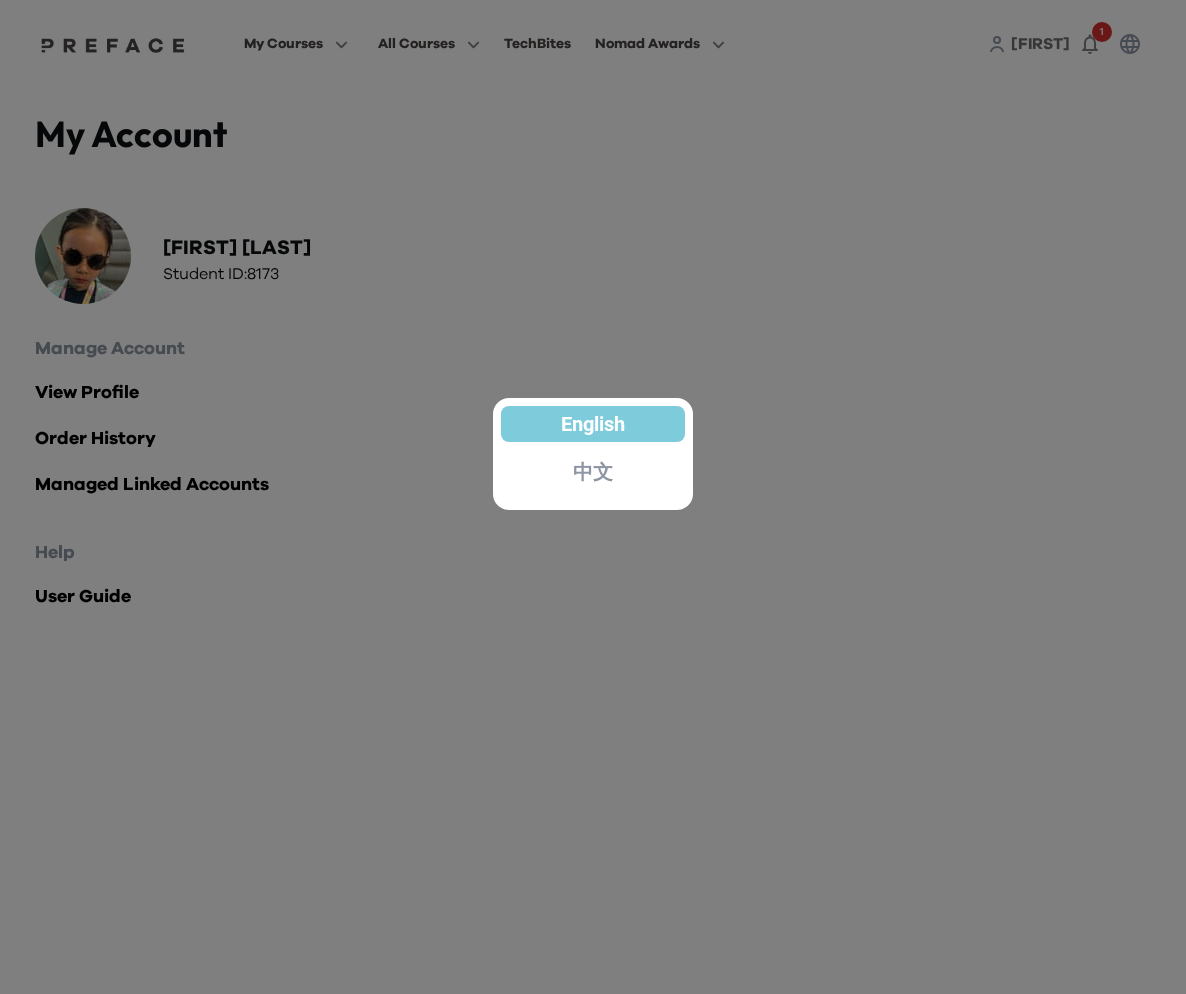 click at bounding box center (593, 497) 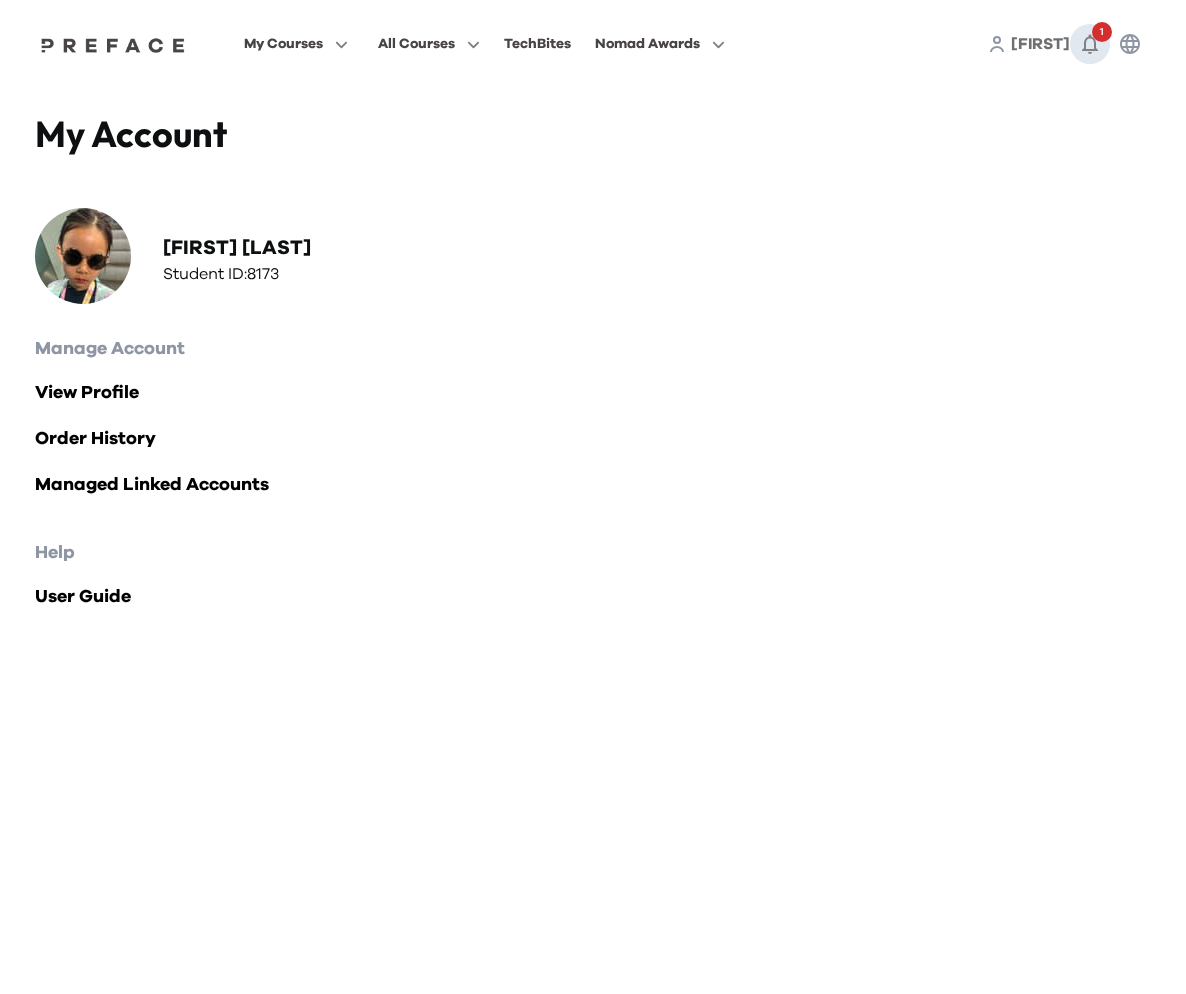 click 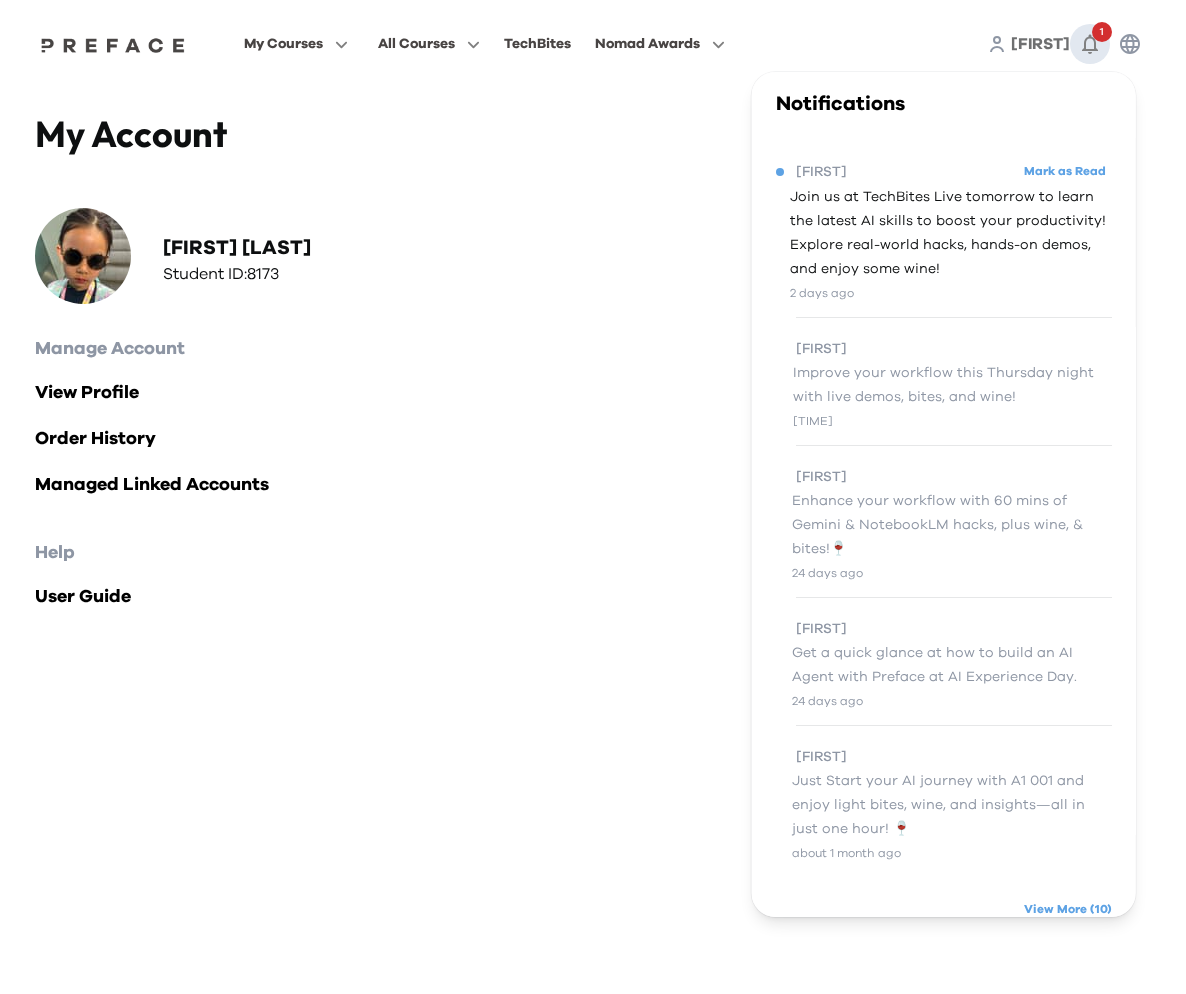 click 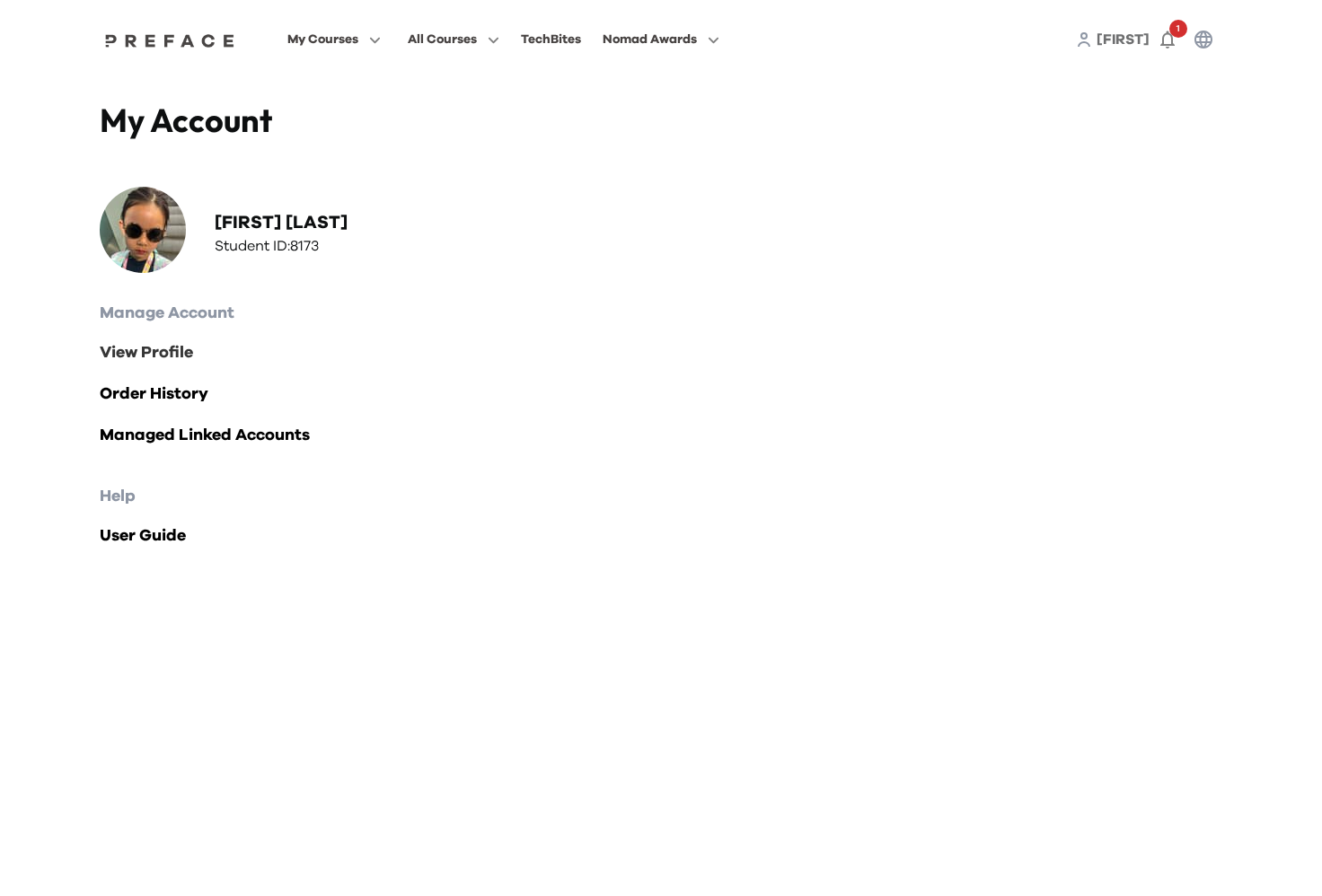 click on "View Profile" at bounding box center [661, 353] 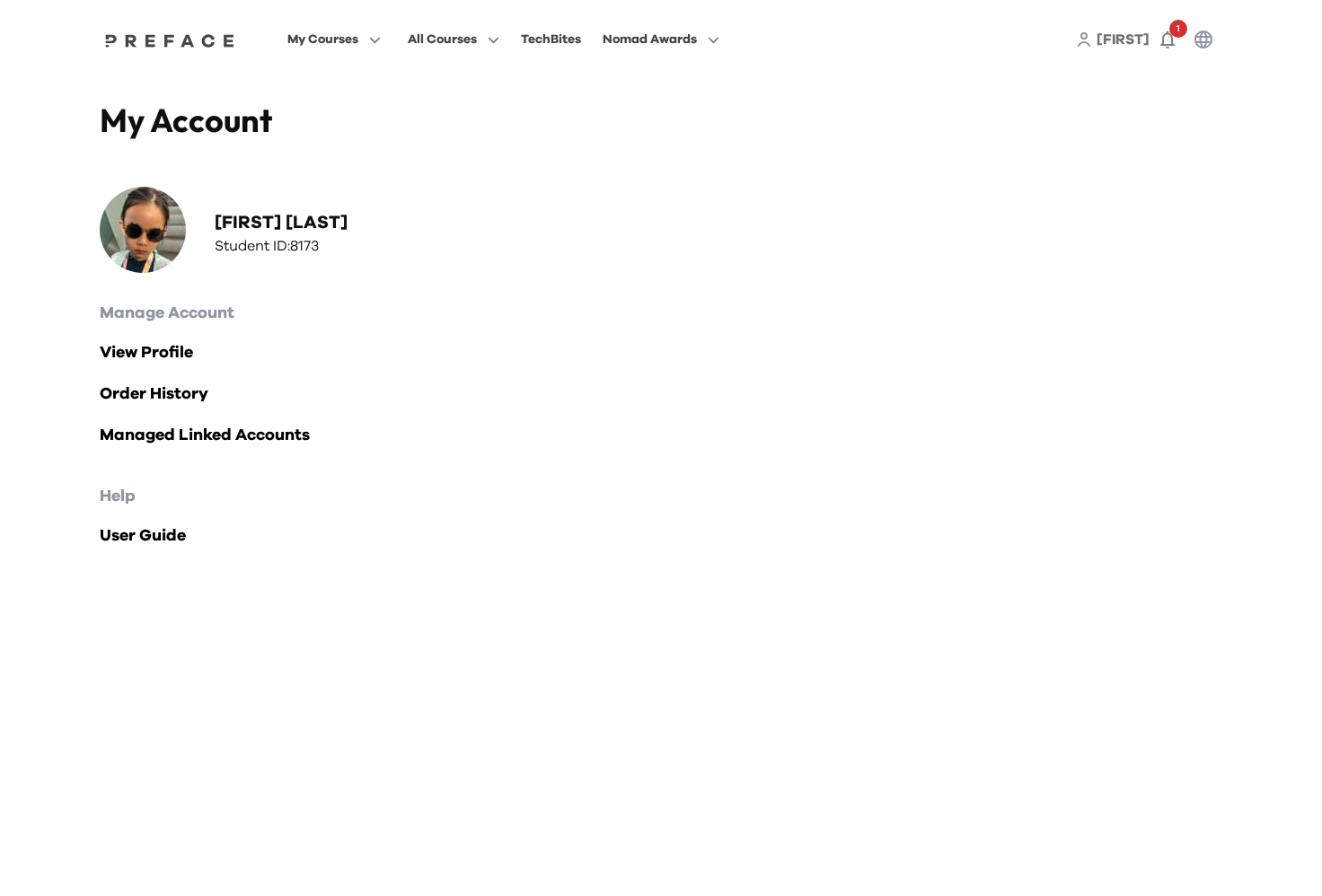 click on "Manage Account" at bounding box center (661, 313) 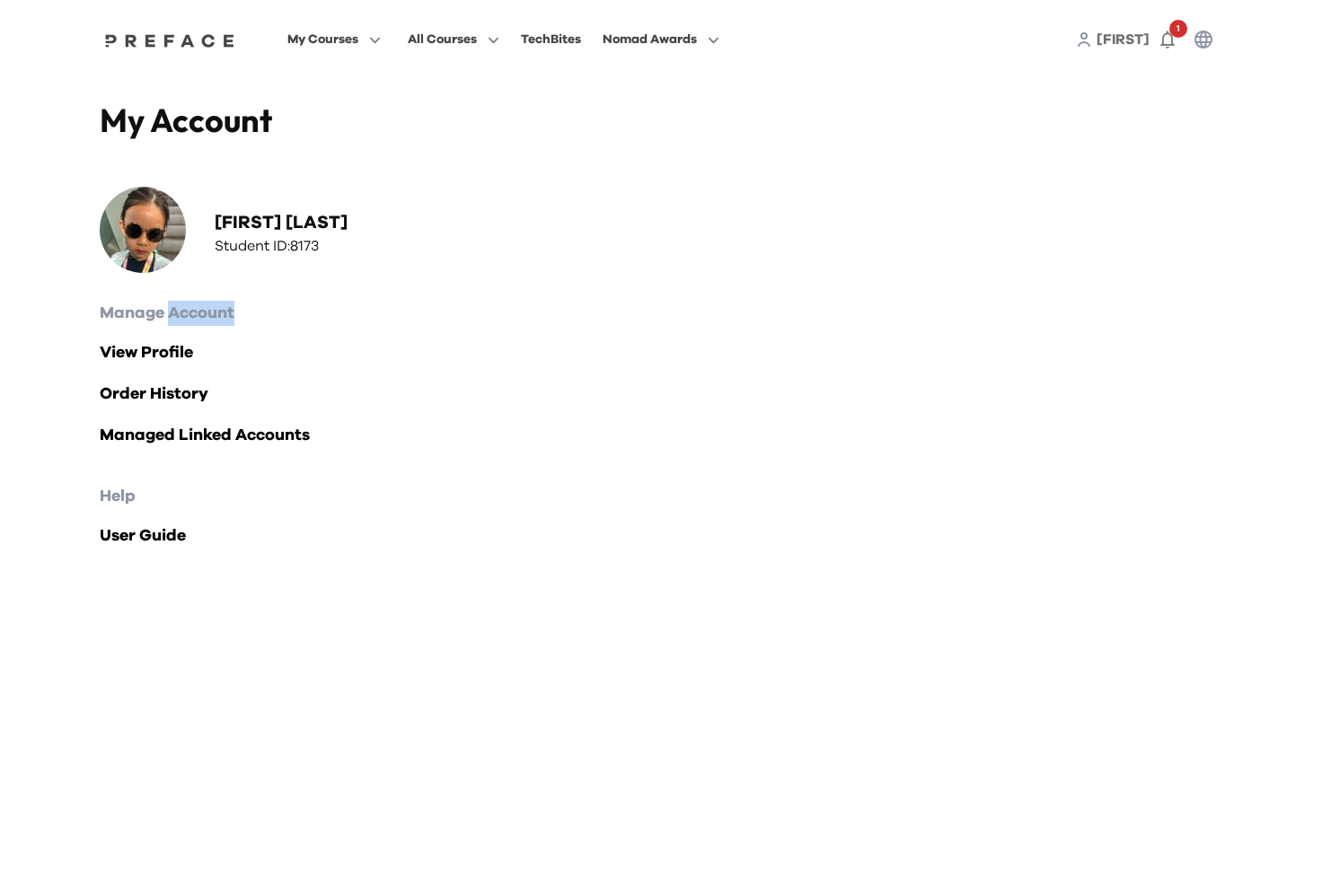 click on "Manage Account" at bounding box center [661, 313] 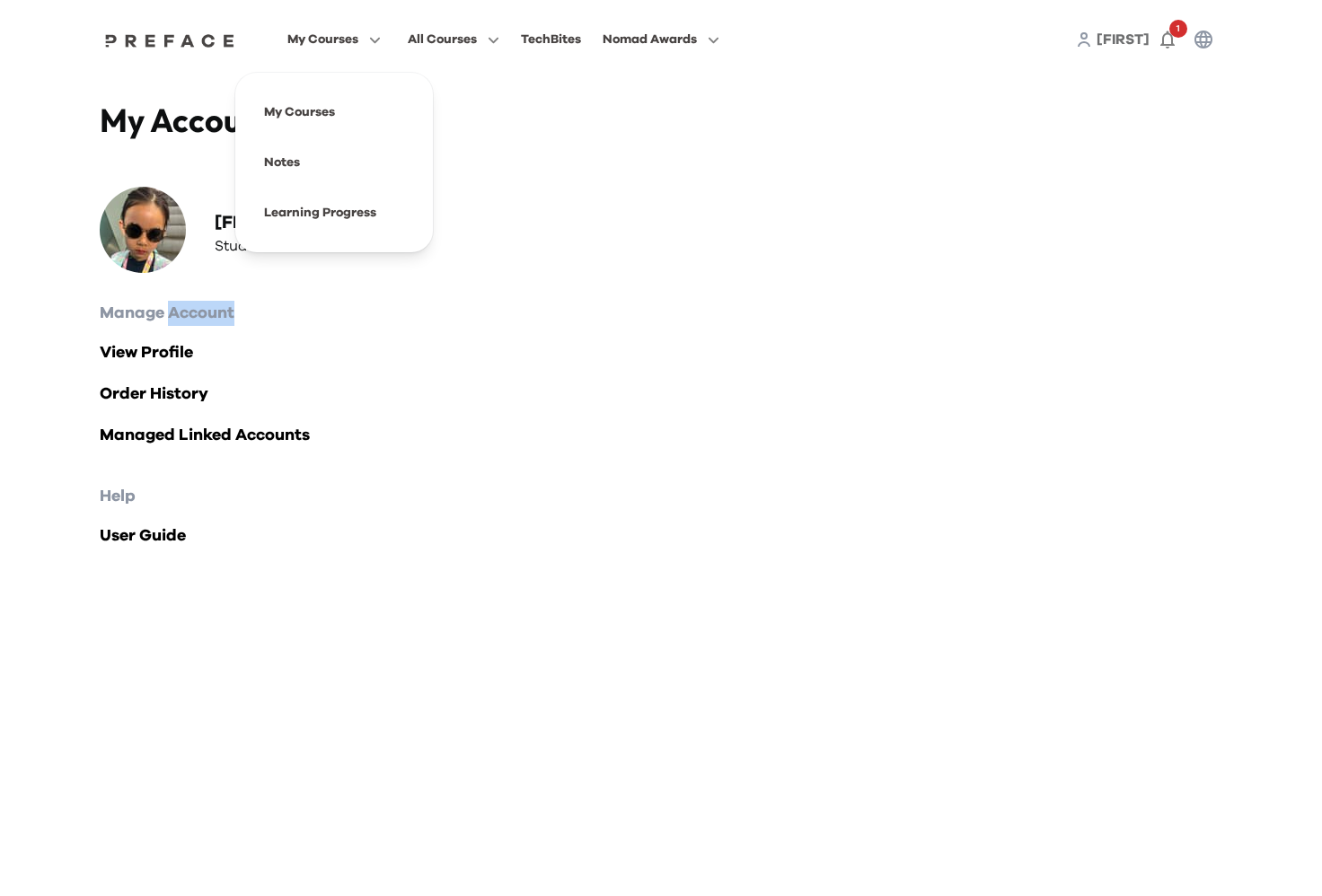 click on "My Courses" at bounding box center [322, 40] 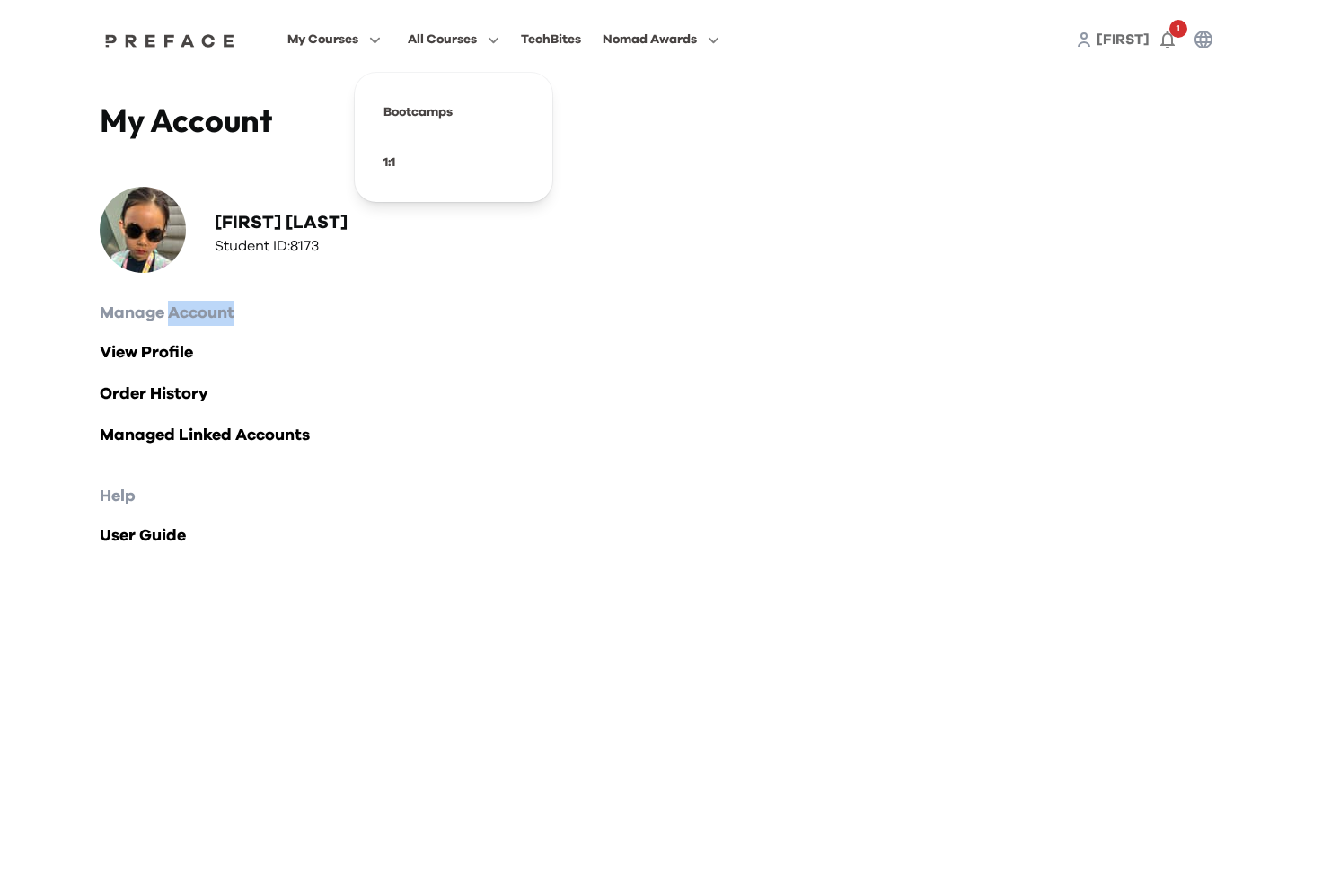 click on "All Courses" at bounding box center (442, 40) 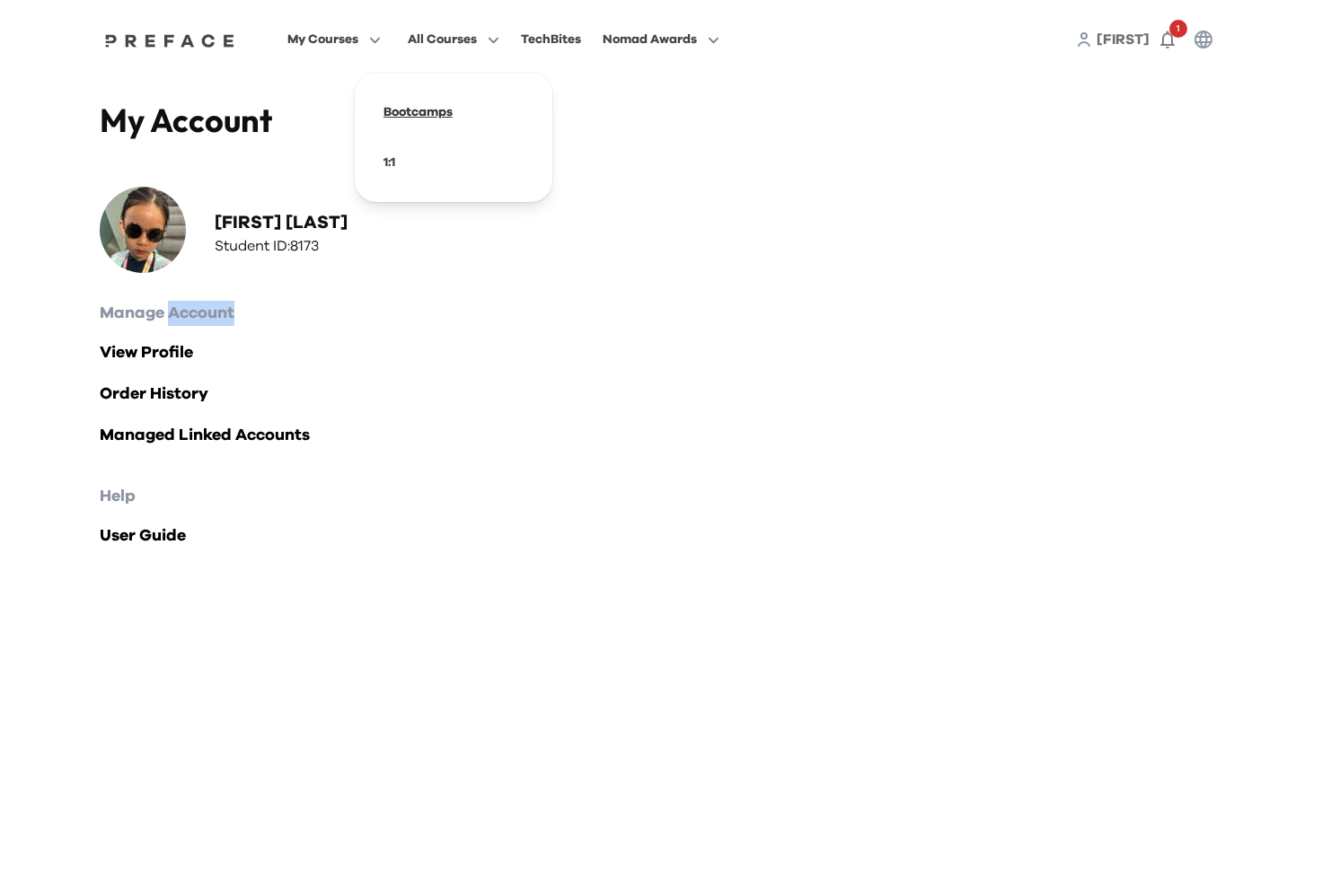 click at bounding box center (454, 112) 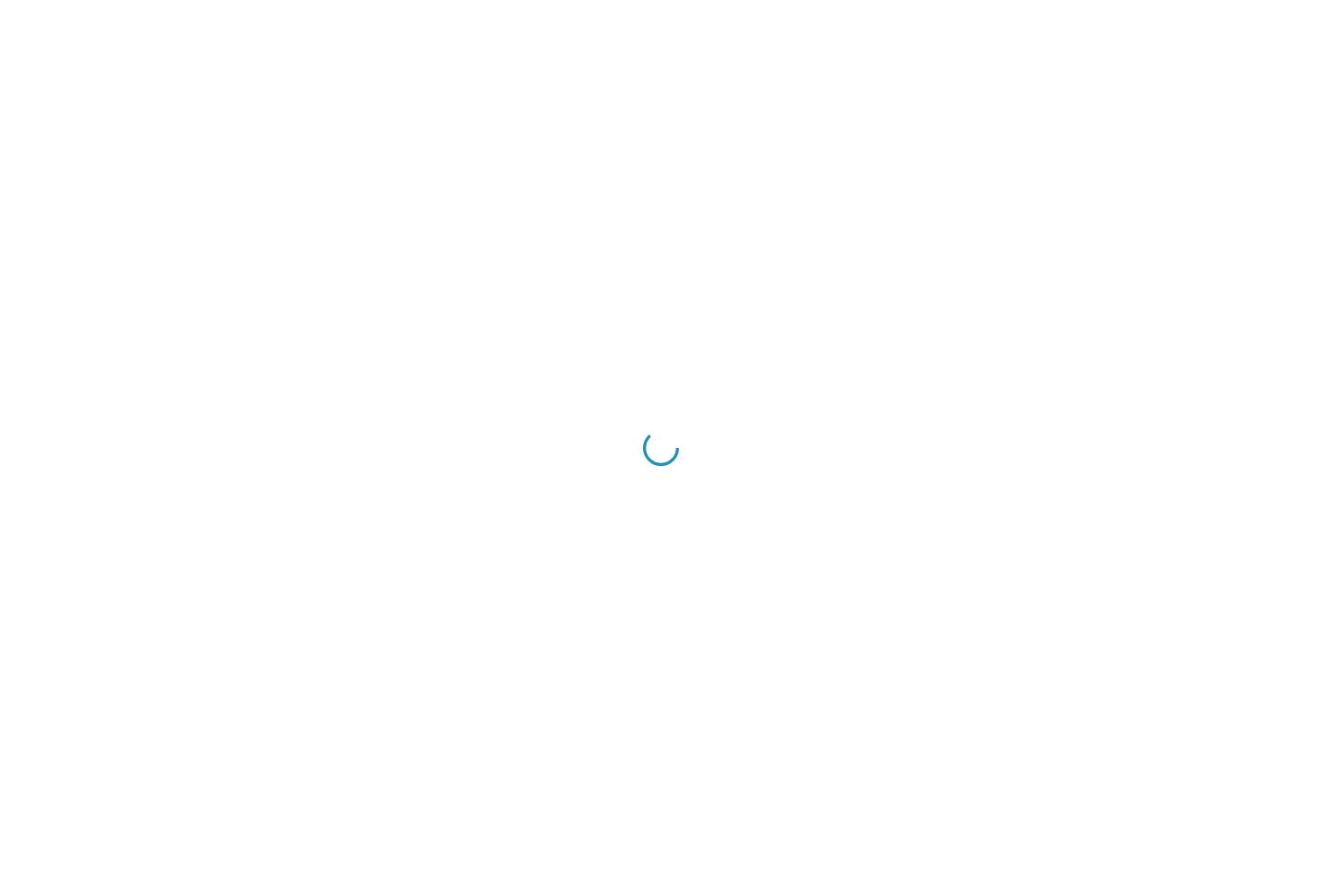 scroll, scrollTop: 0, scrollLeft: 0, axis: both 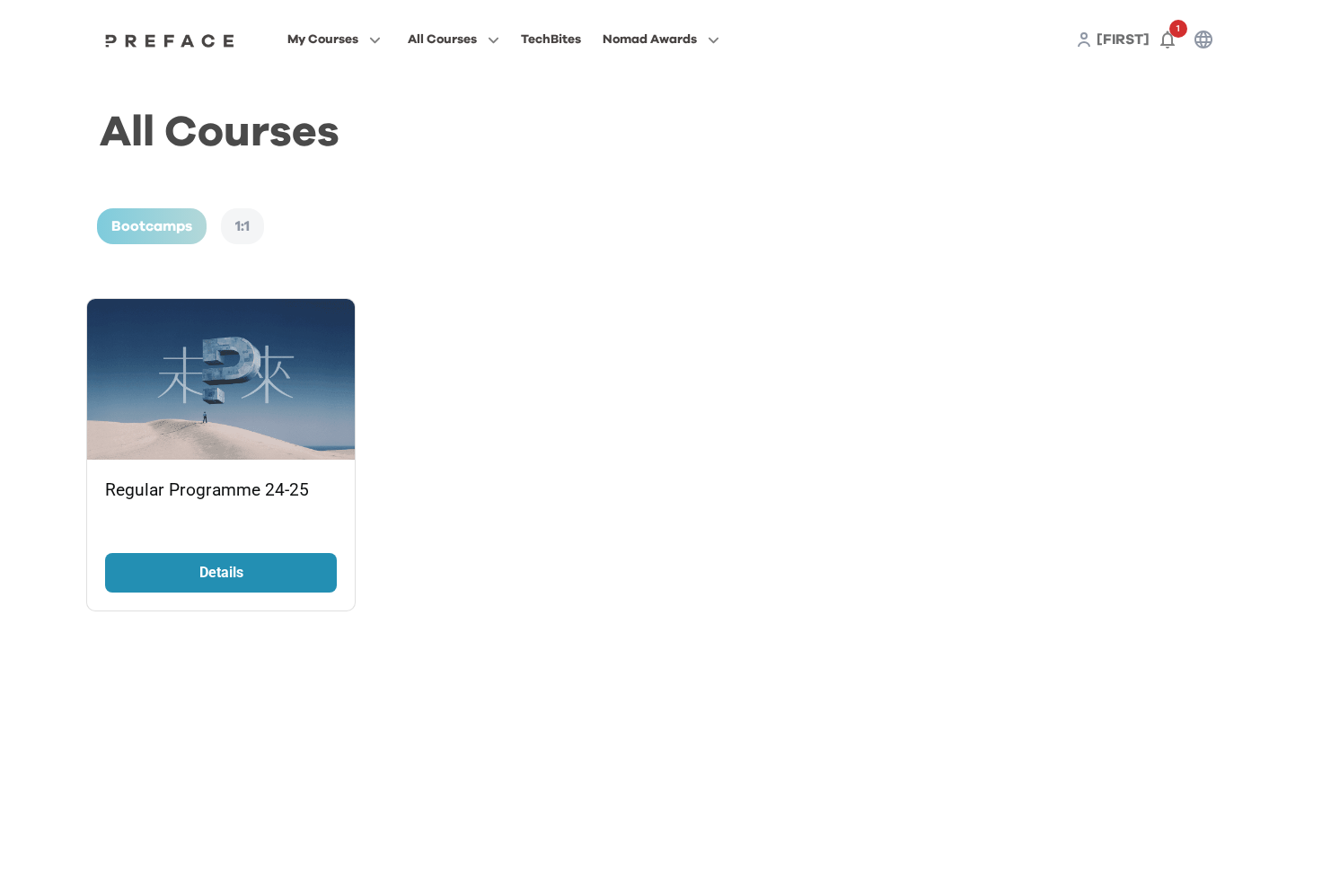 click at bounding box center [221, 379] 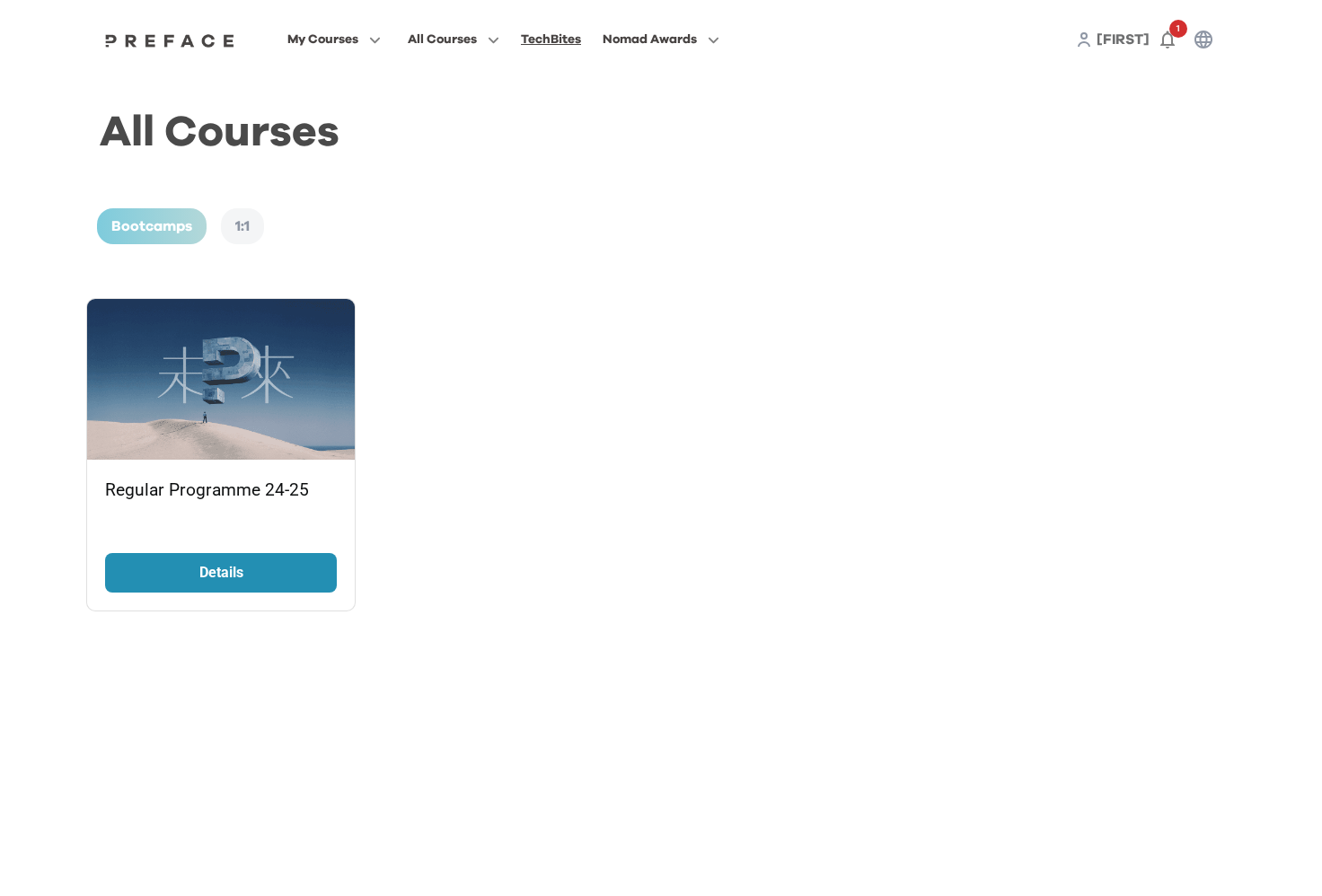 click on "TechBites" at bounding box center [551, 40] 